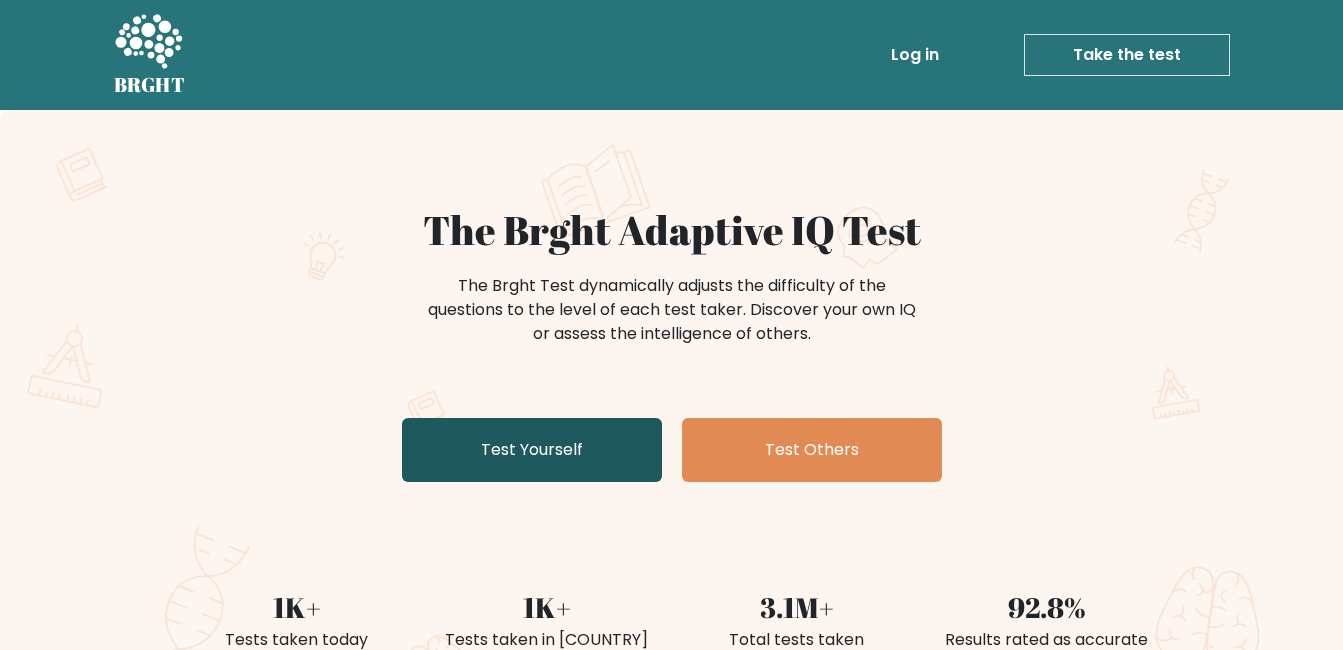 click on "Test Yourself" at bounding box center [532, 450] 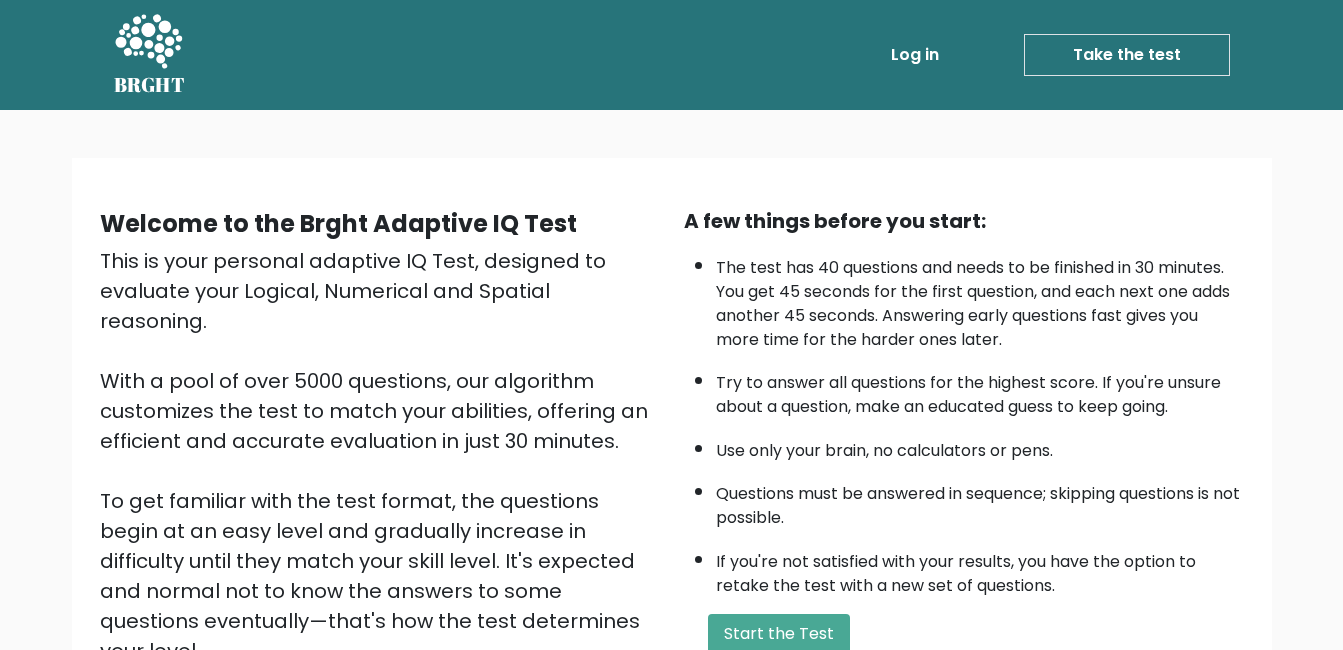 scroll, scrollTop: 0, scrollLeft: 0, axis: both 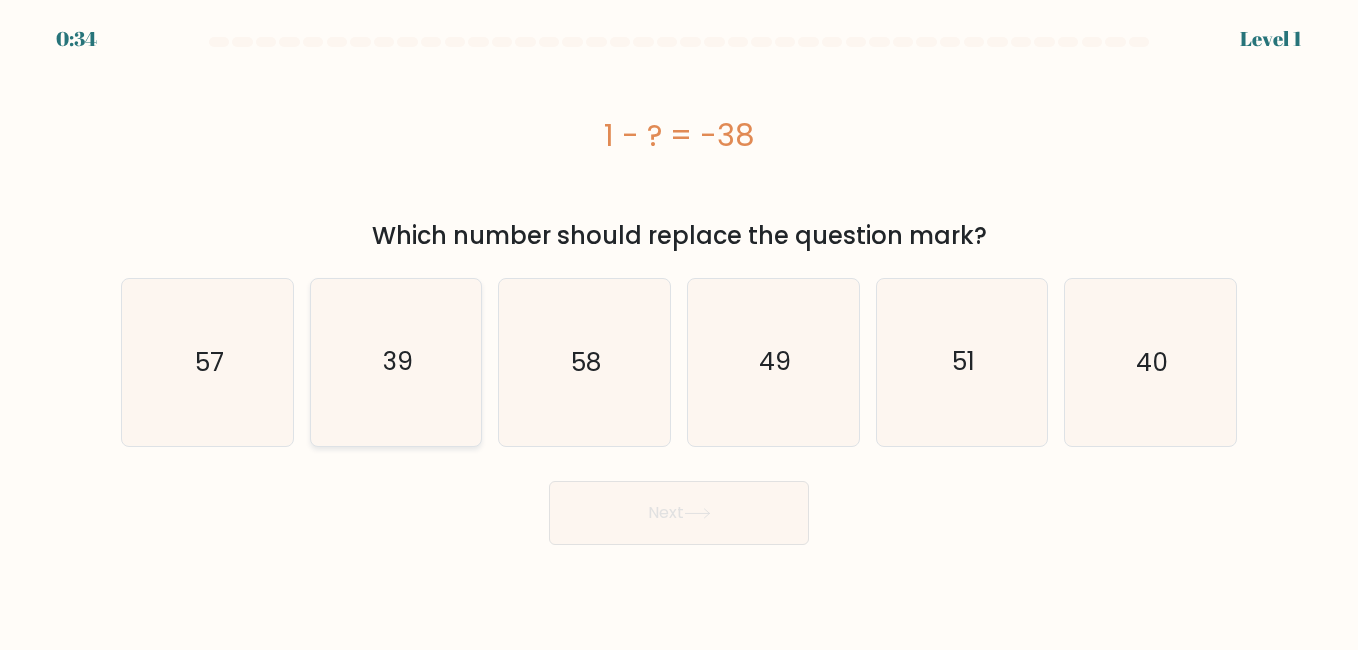 click on "39" at bounding box center (398, 362) 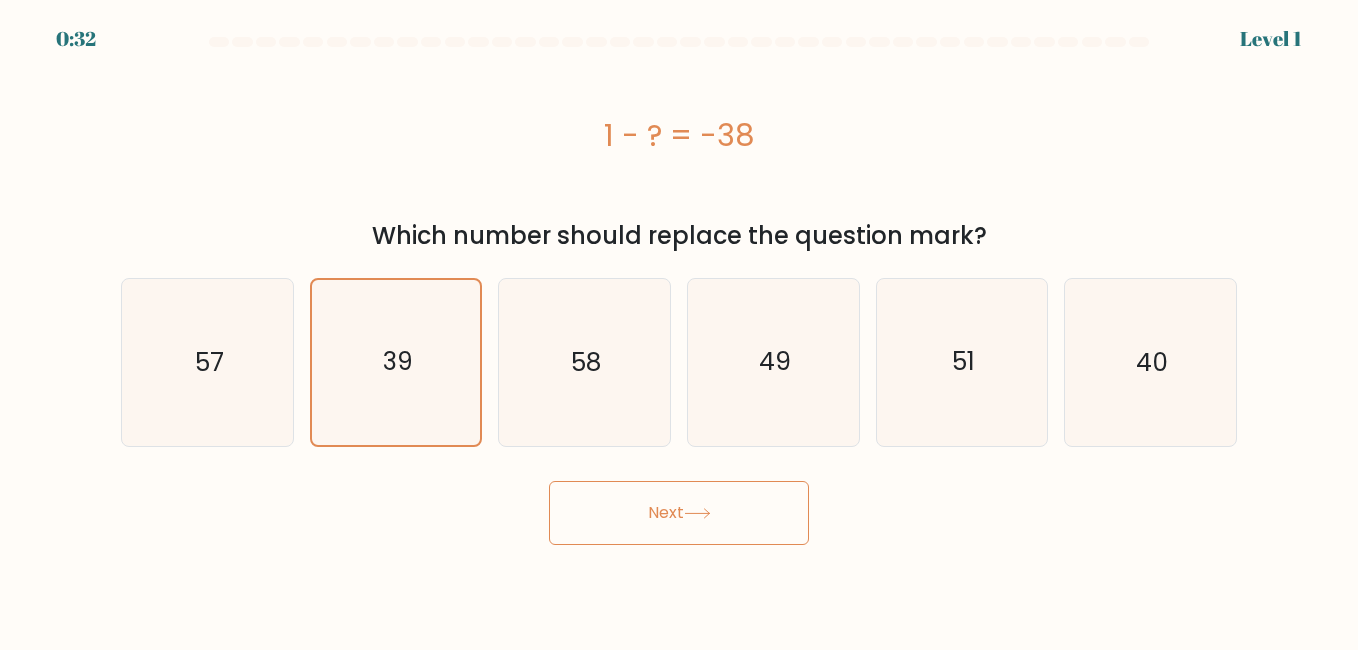 click on "Next" at bounding box center [679, 513] 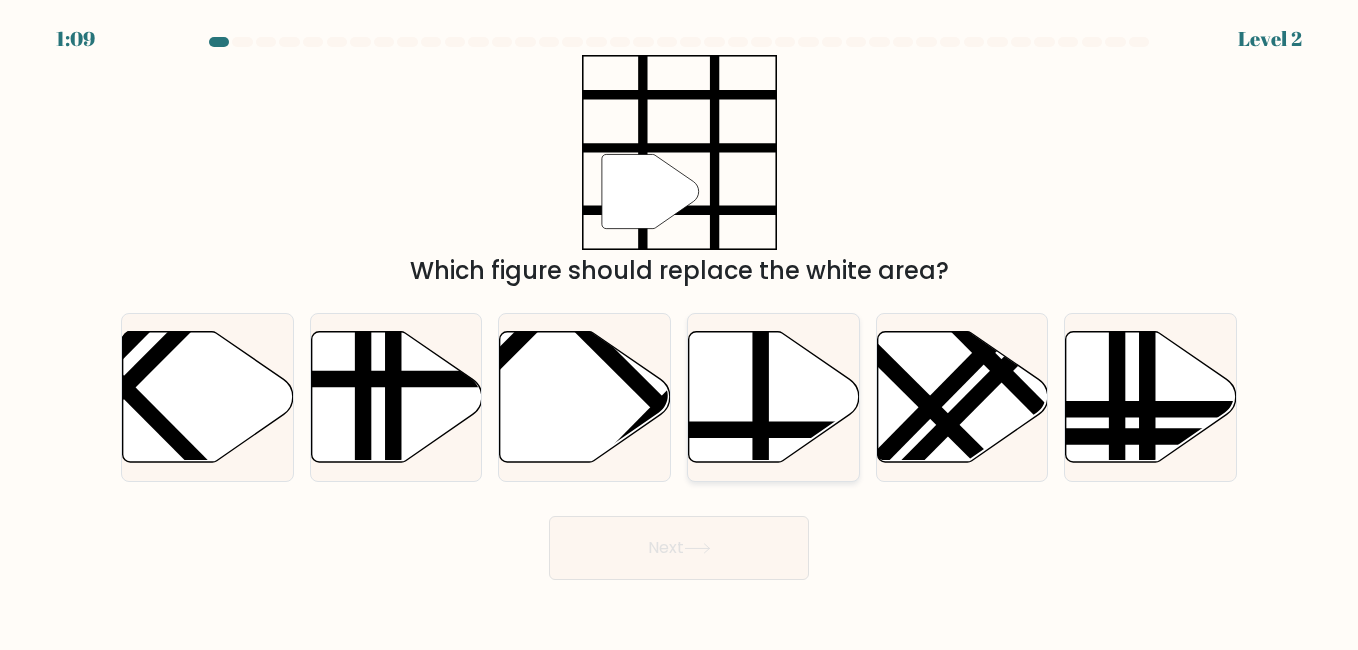 click on "d." at bounding box center [679, 327] 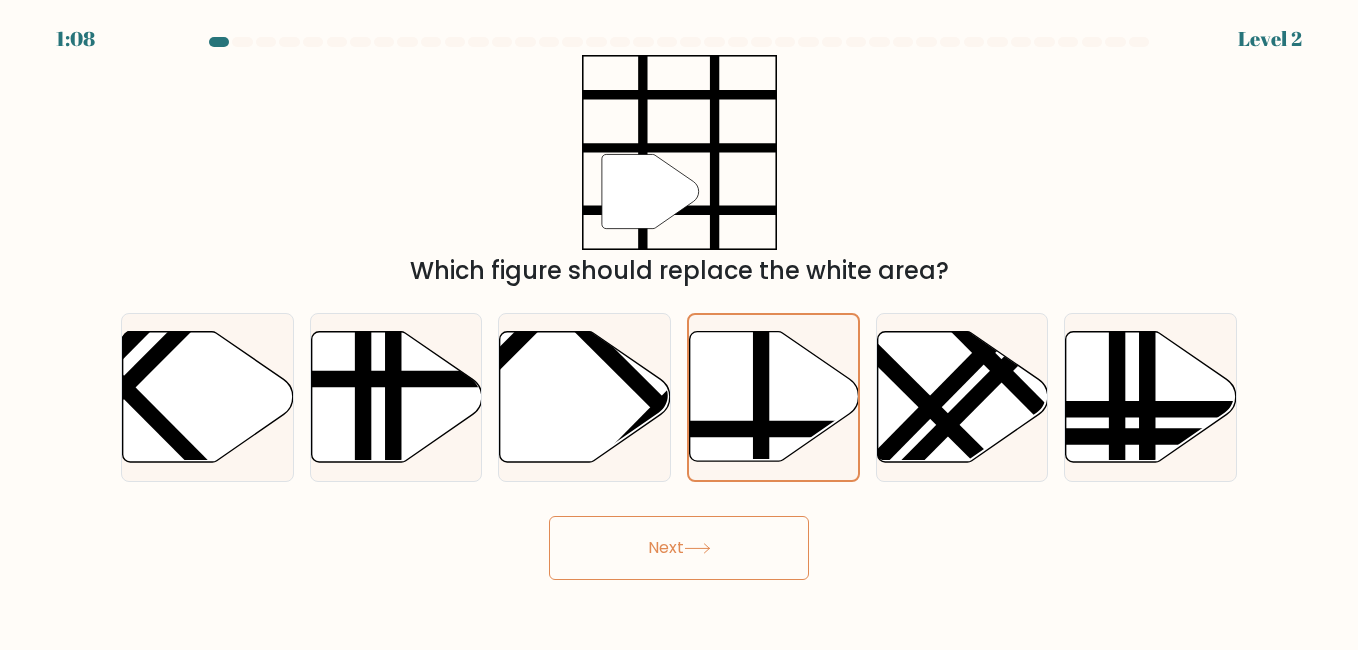 click on "Next" at bounding box center [679, 548] 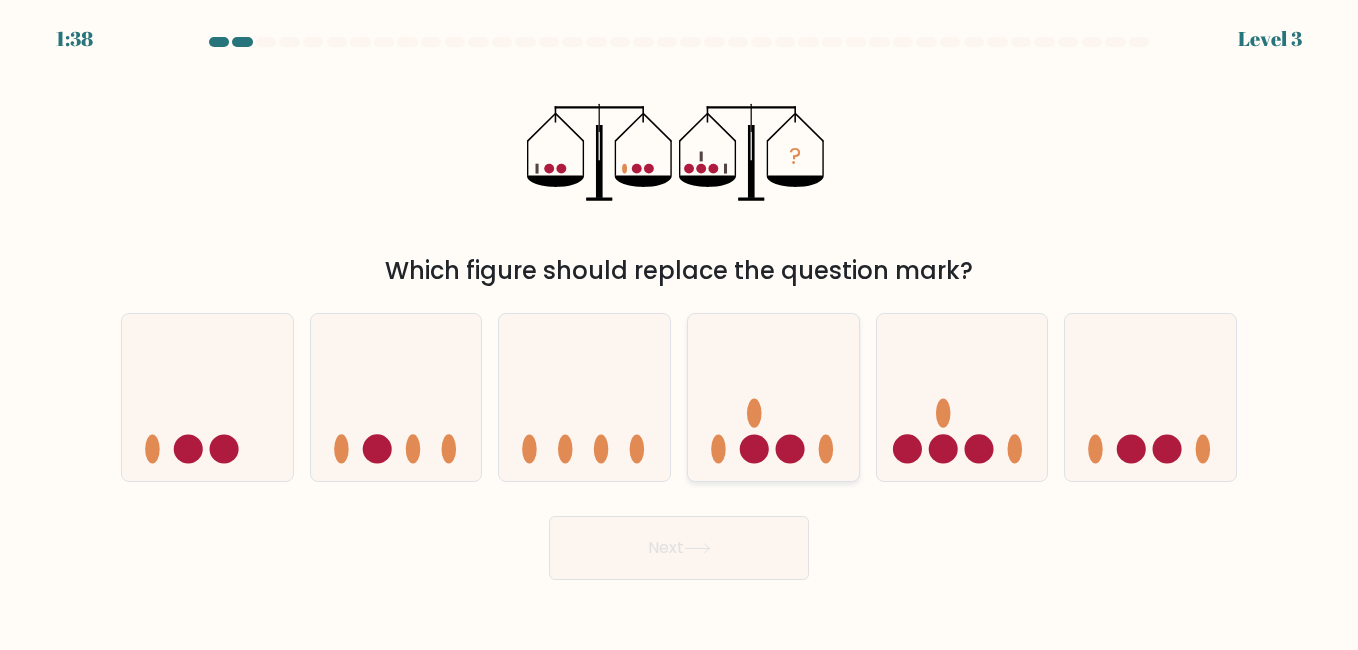 click at bounding box center (773, 397) 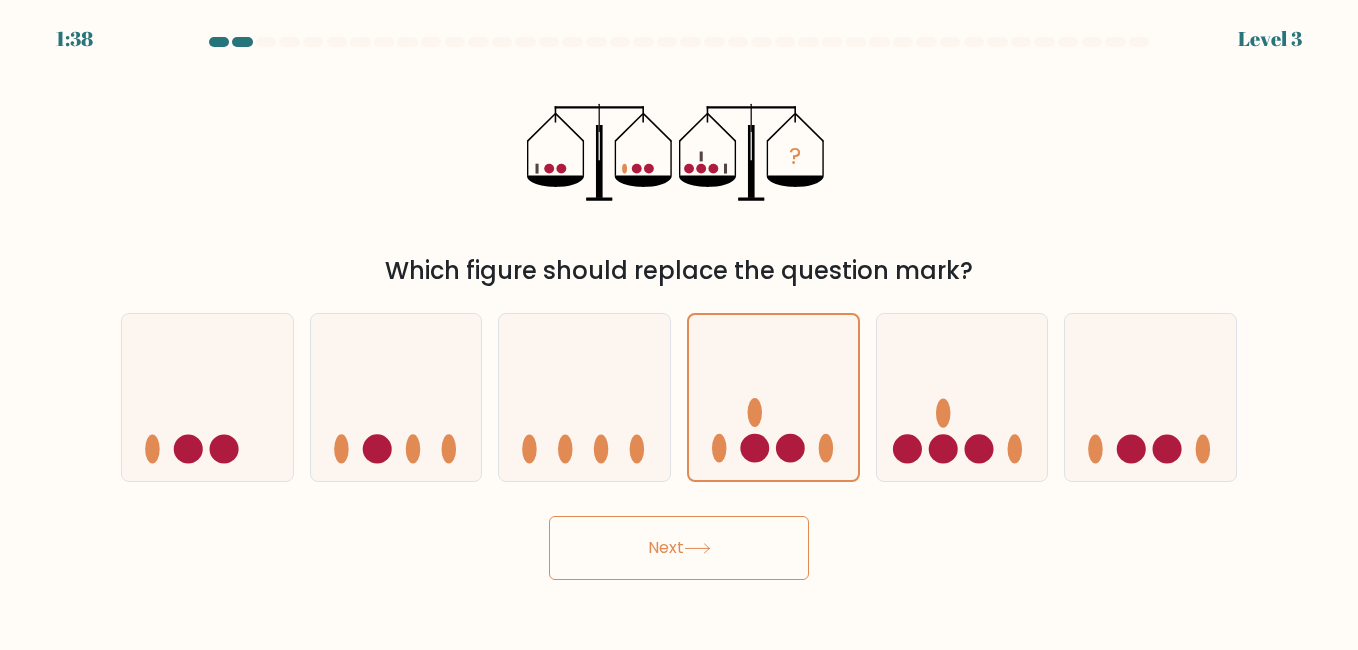 click on "Next" at bounding box center (679, 548) 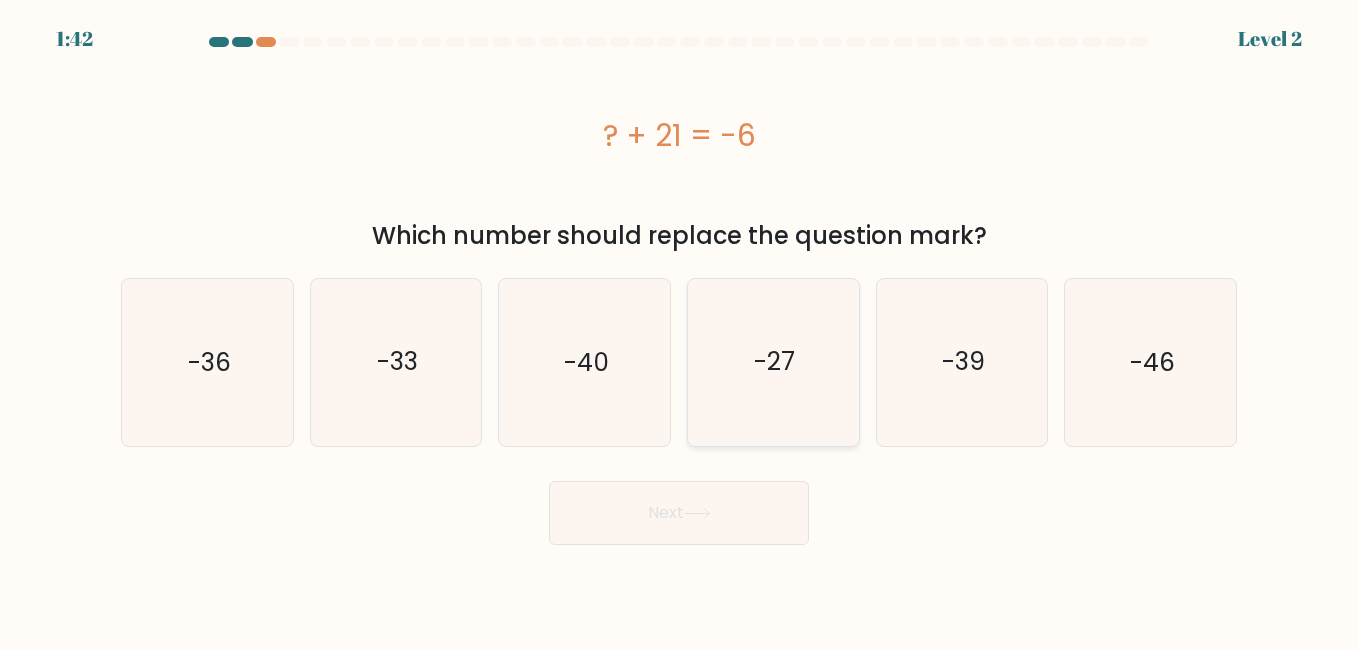 click on "-27" at bounding box center (773, 362) 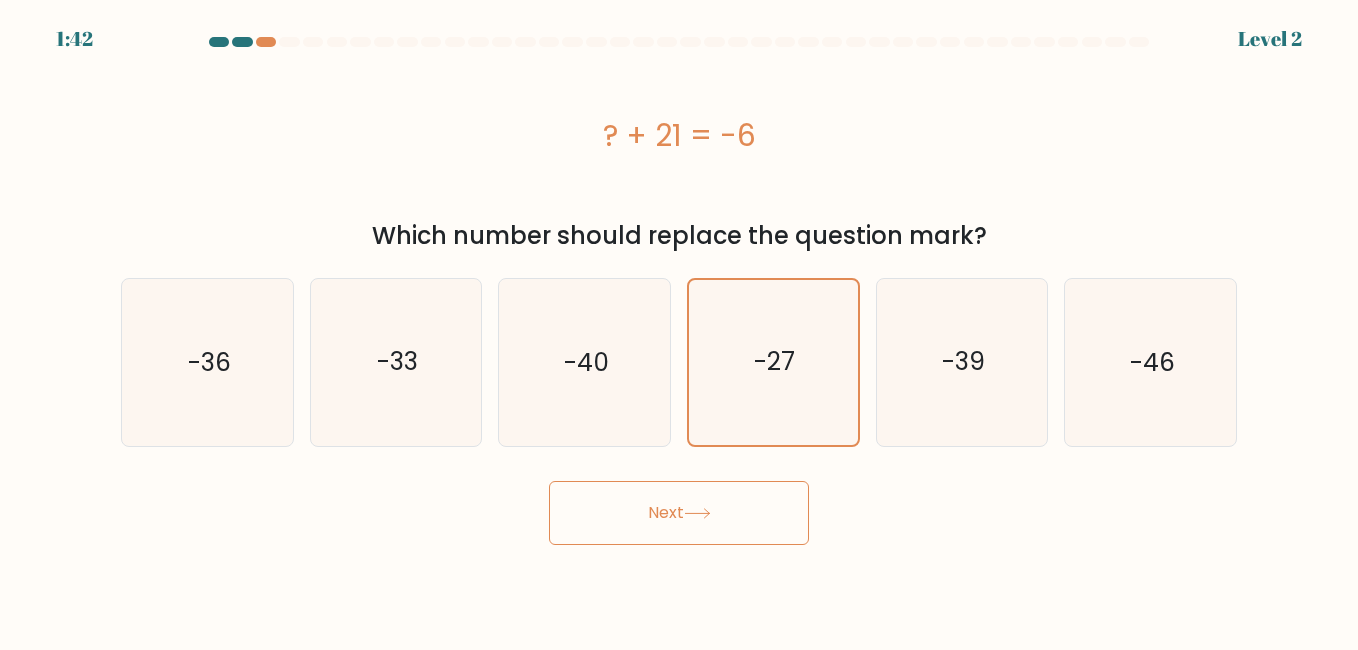 drag, startPoint x: 759, startPoint y: 518, endPoint x: 755, endPoint y: 529, distance: 11.7046995 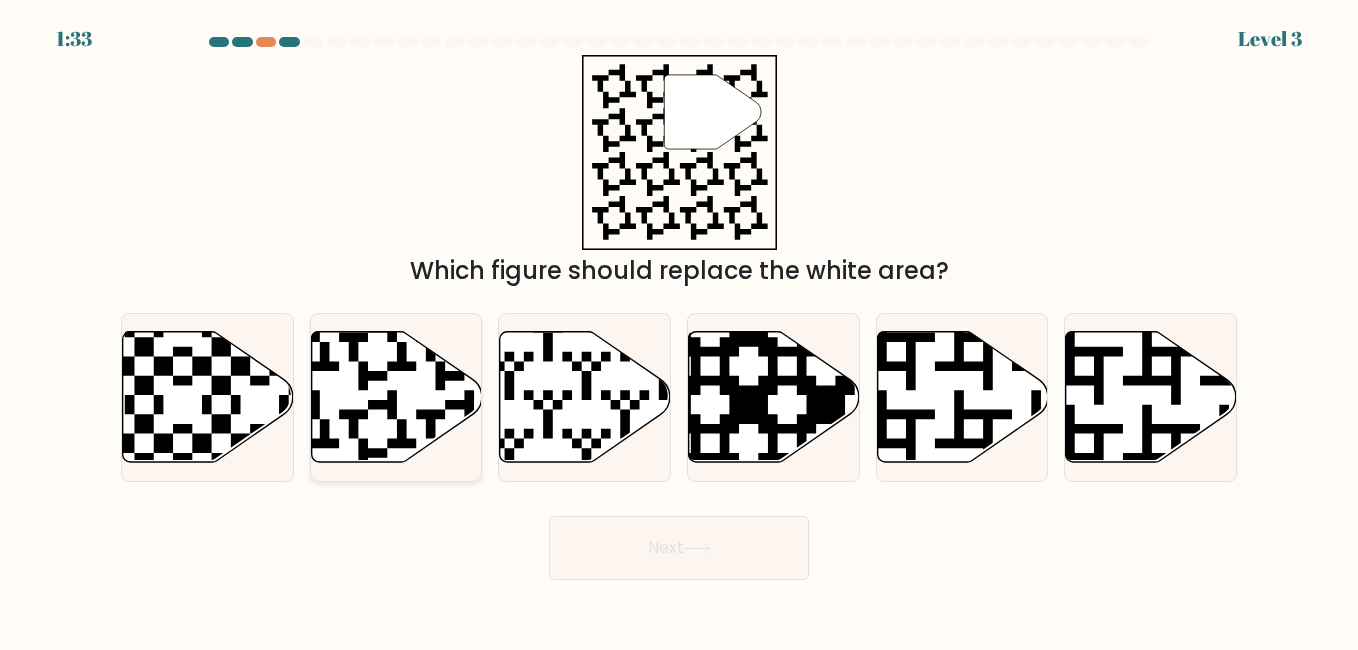 click at bounding box center (396, 396) 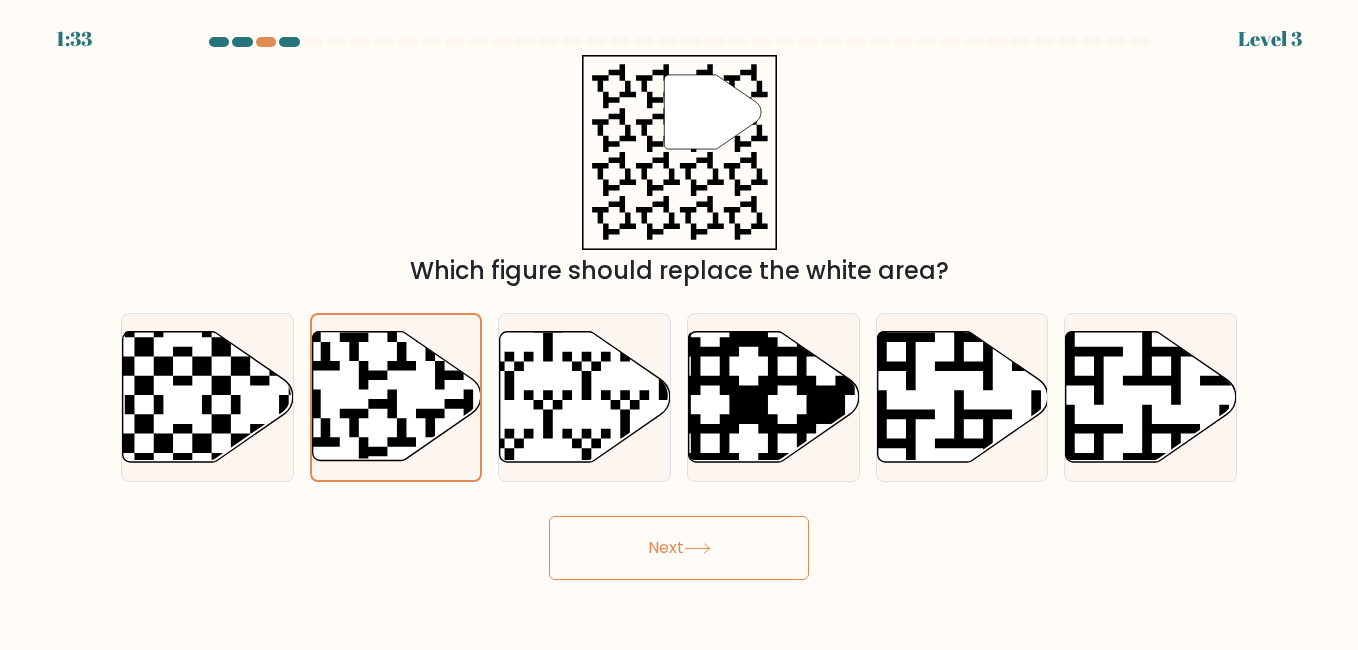 click on "Next" at bounding box center (679, 548) 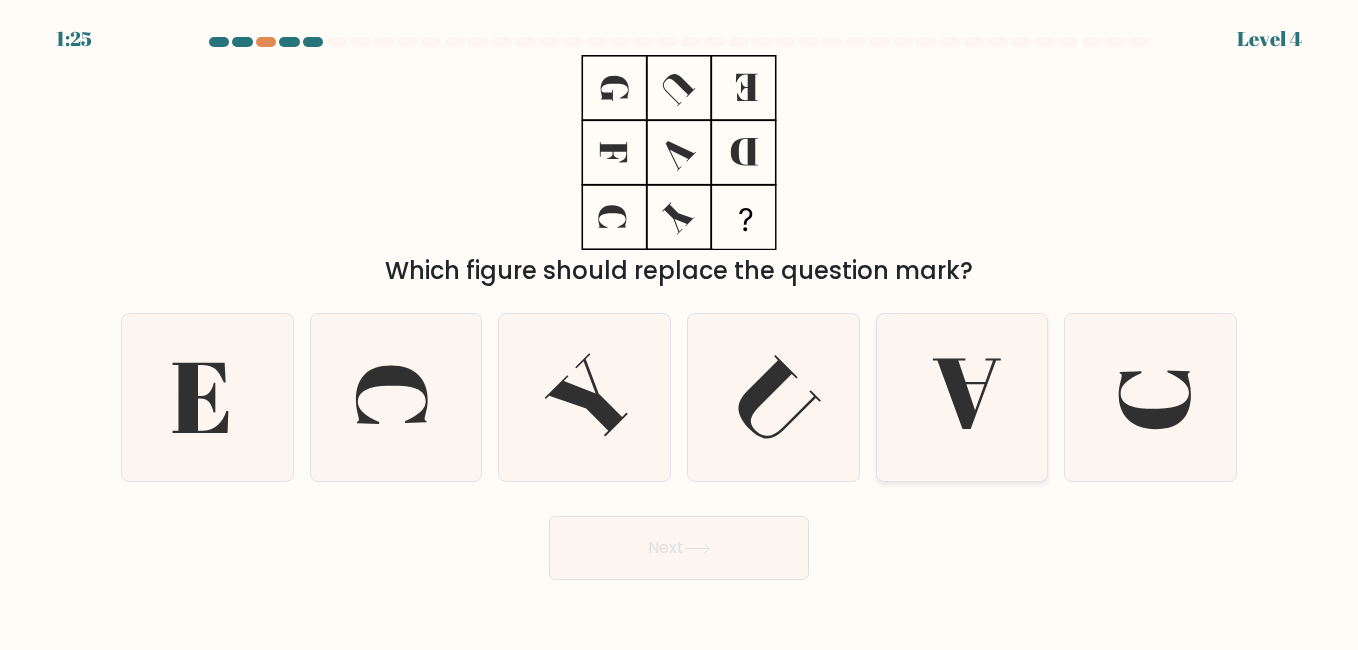 click at bounding box center (967, 394) 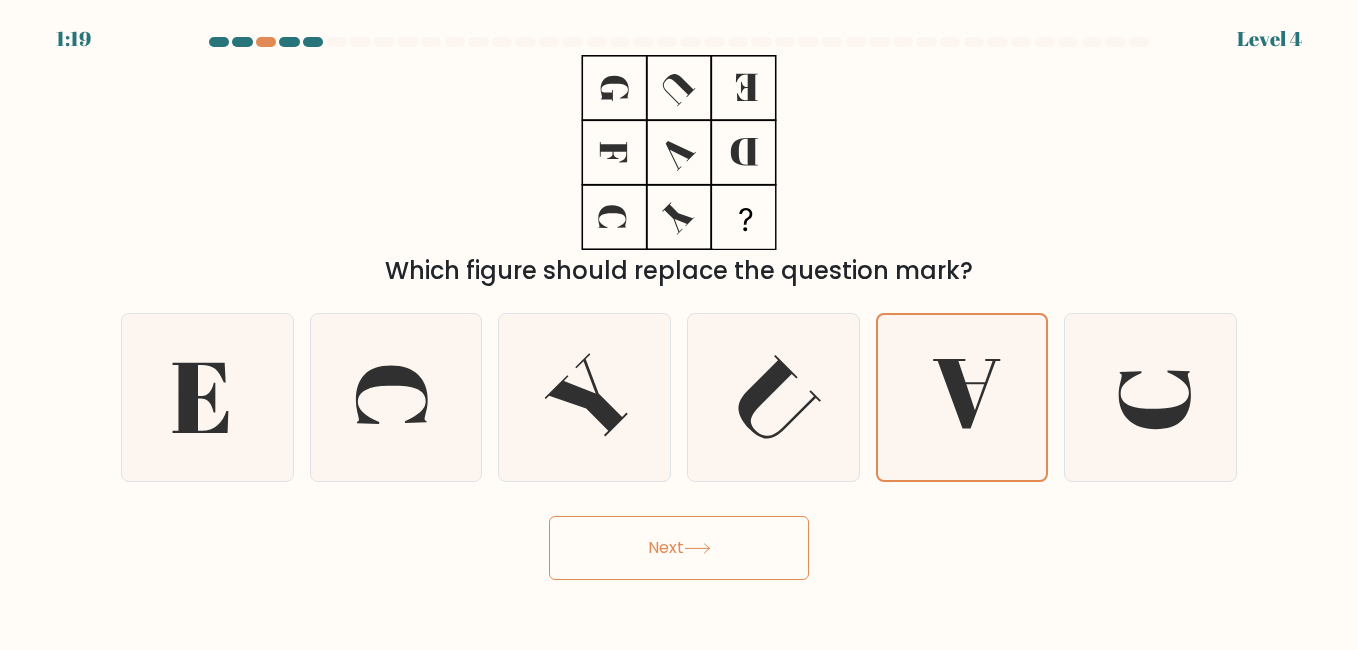 click on "Next" at bounding box center [679, 548] 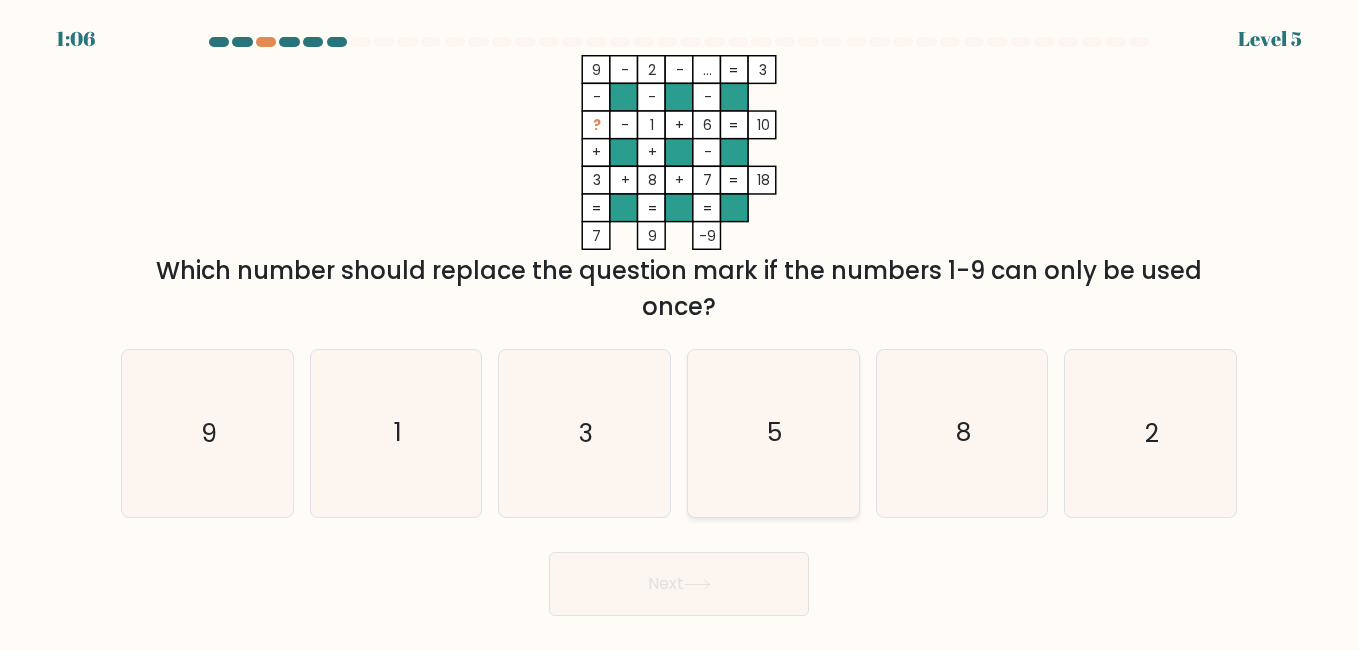 click on "5" at bounding box center [773, 433] 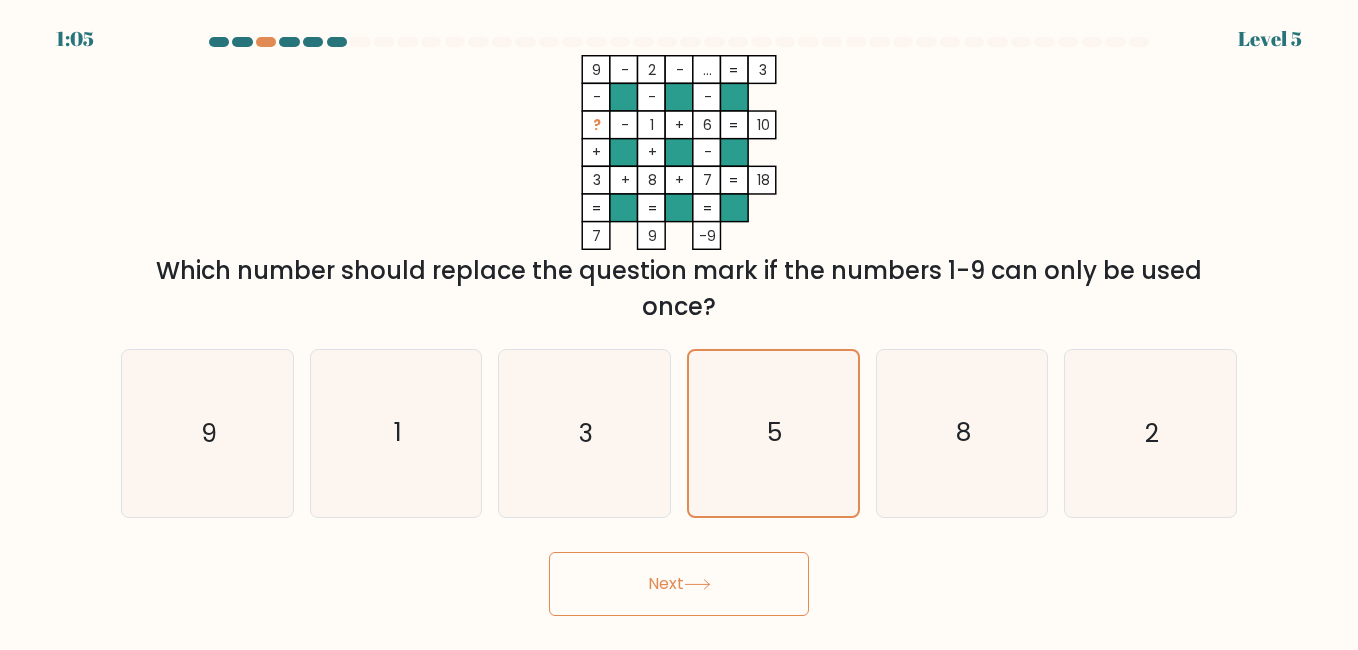 click on "Next" at bounding box center [679, 584] 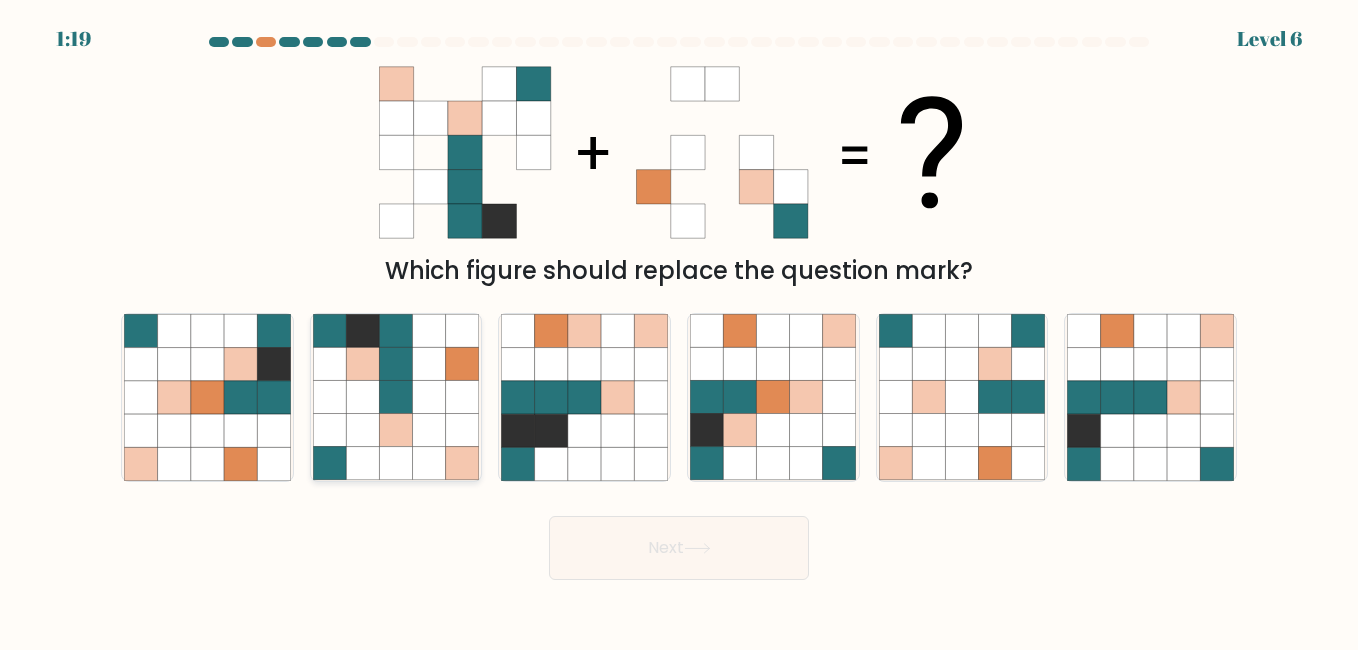 click at bounding box center [395, 364] 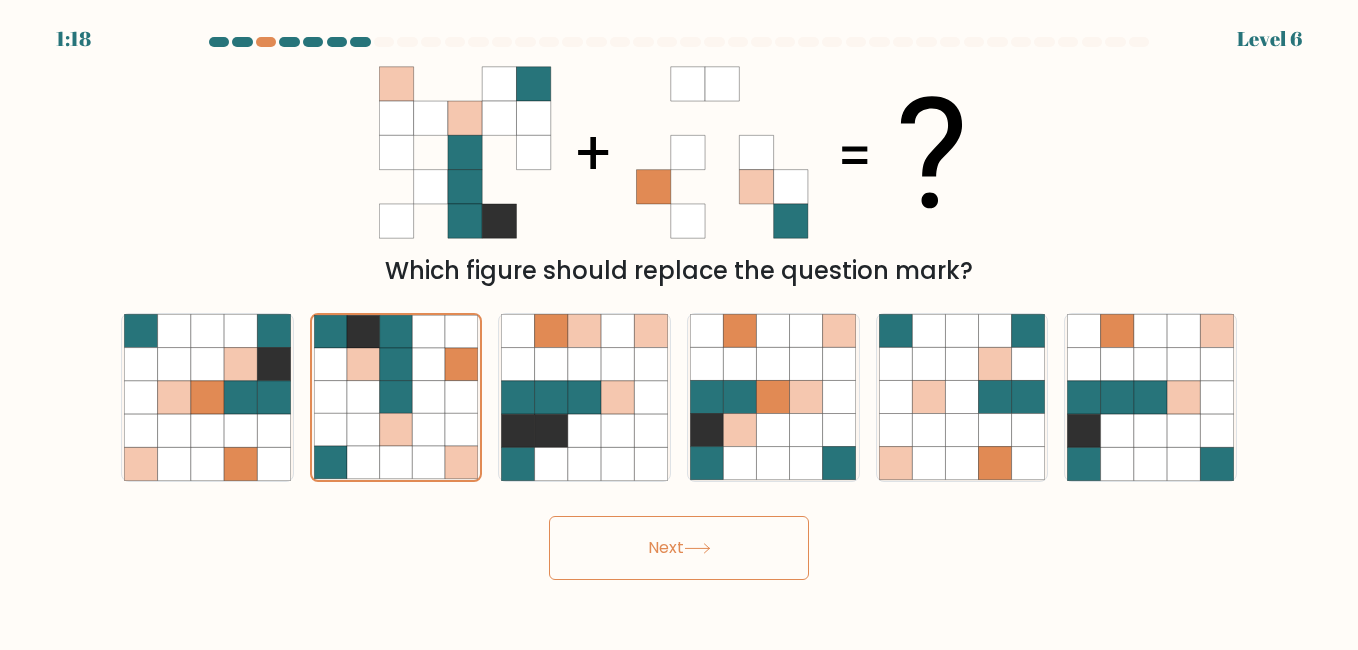 click on "Next" at bounding box center [679, 548] 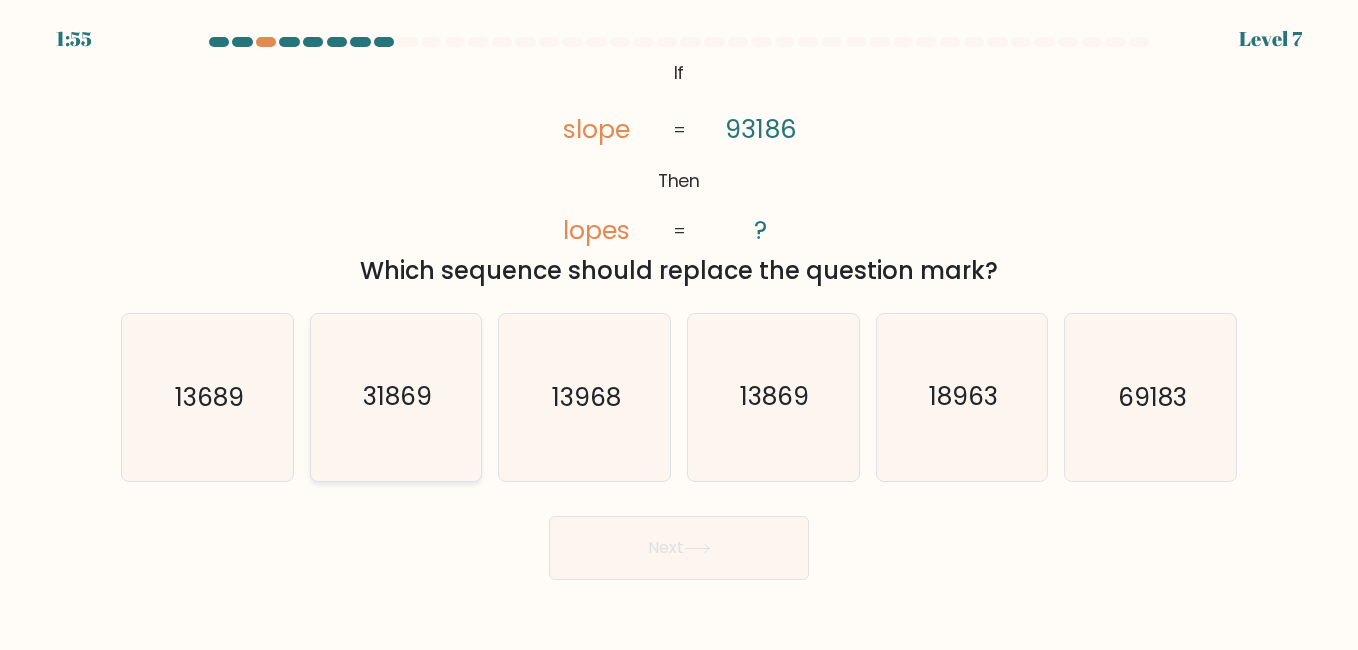 click on "31869" at bounding box center [396, 397] 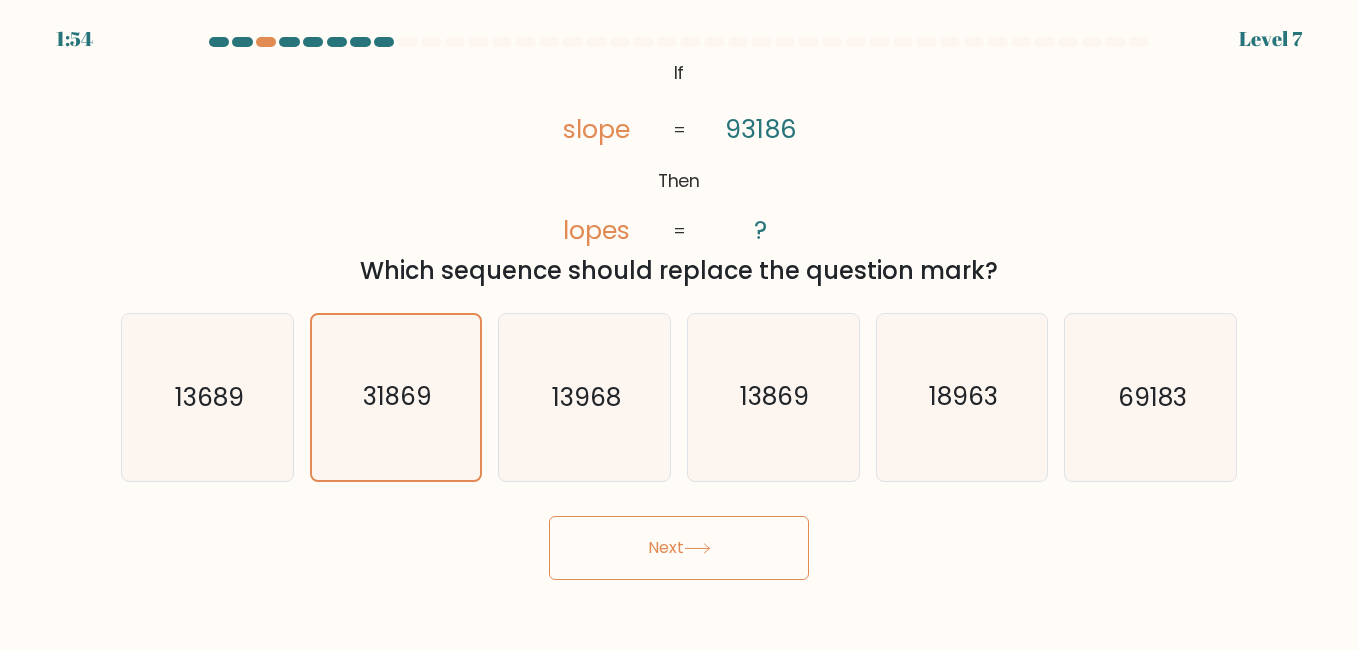drag, startPoint x: 595, startPoint y: 548, endPoint x: 574, endPoint y: 534, distance: 25.23886 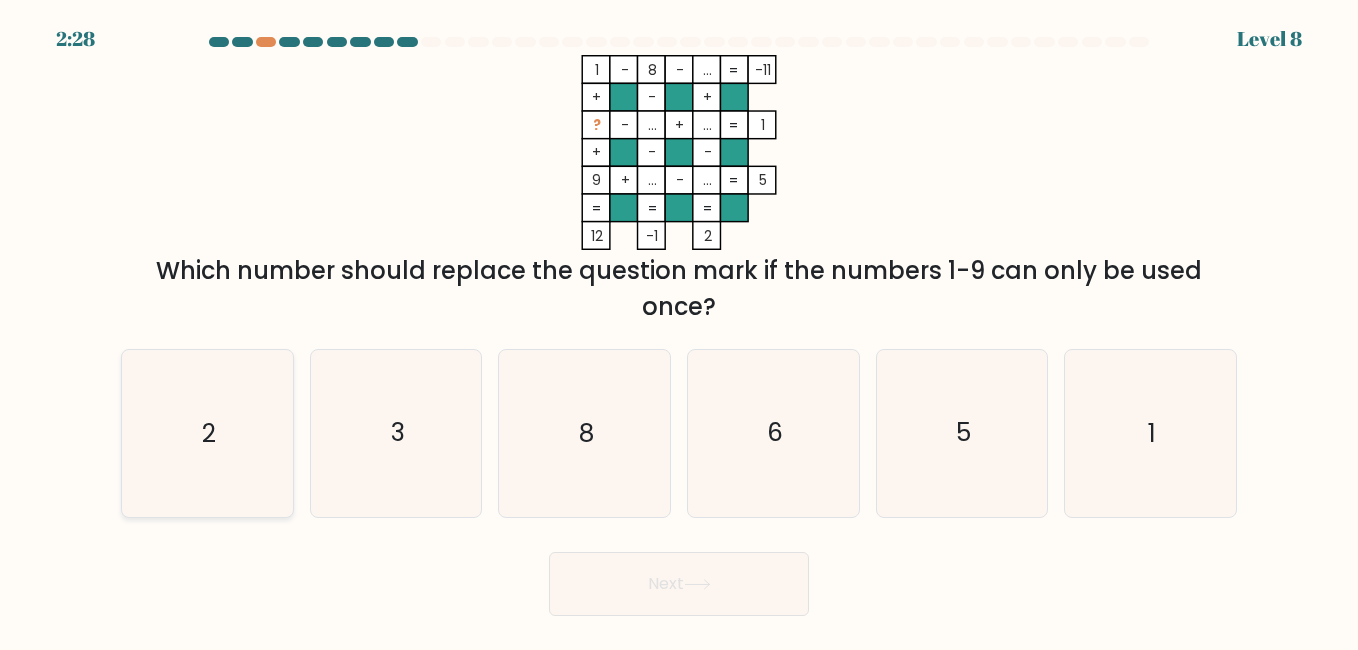 click on "2" at bounding box center (207, 433) 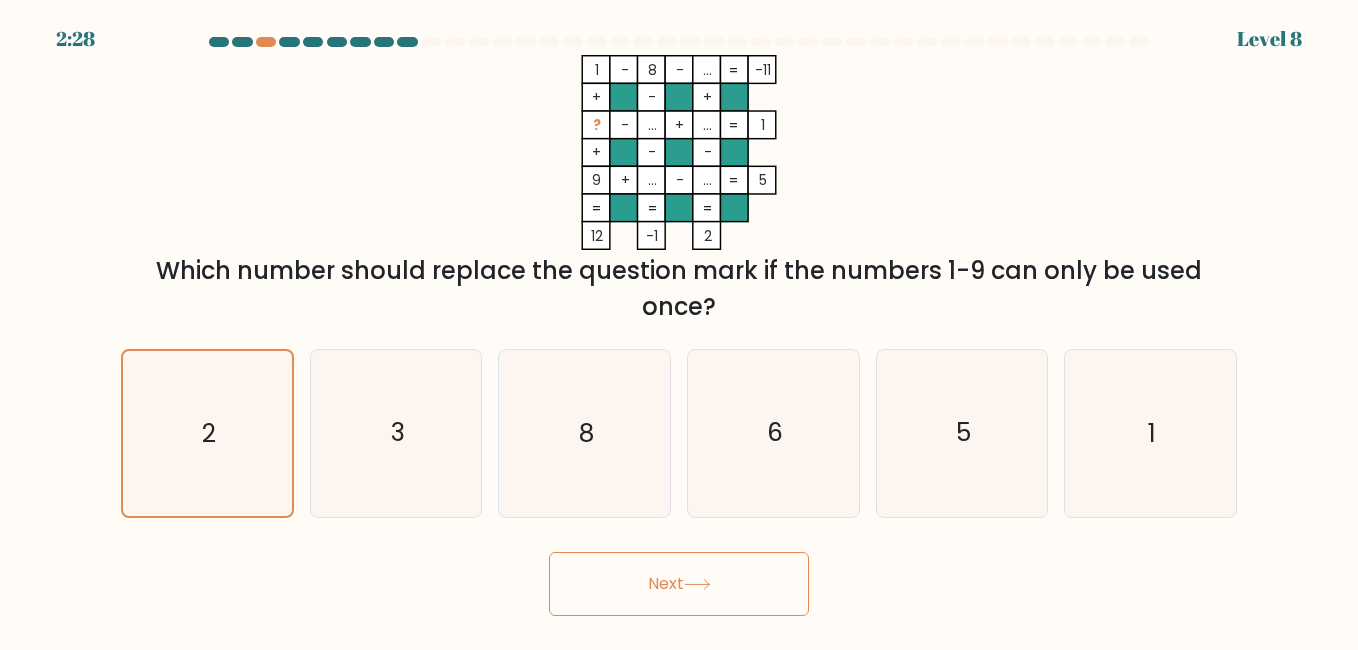 click on "Next" at bounding box center [679, 584] 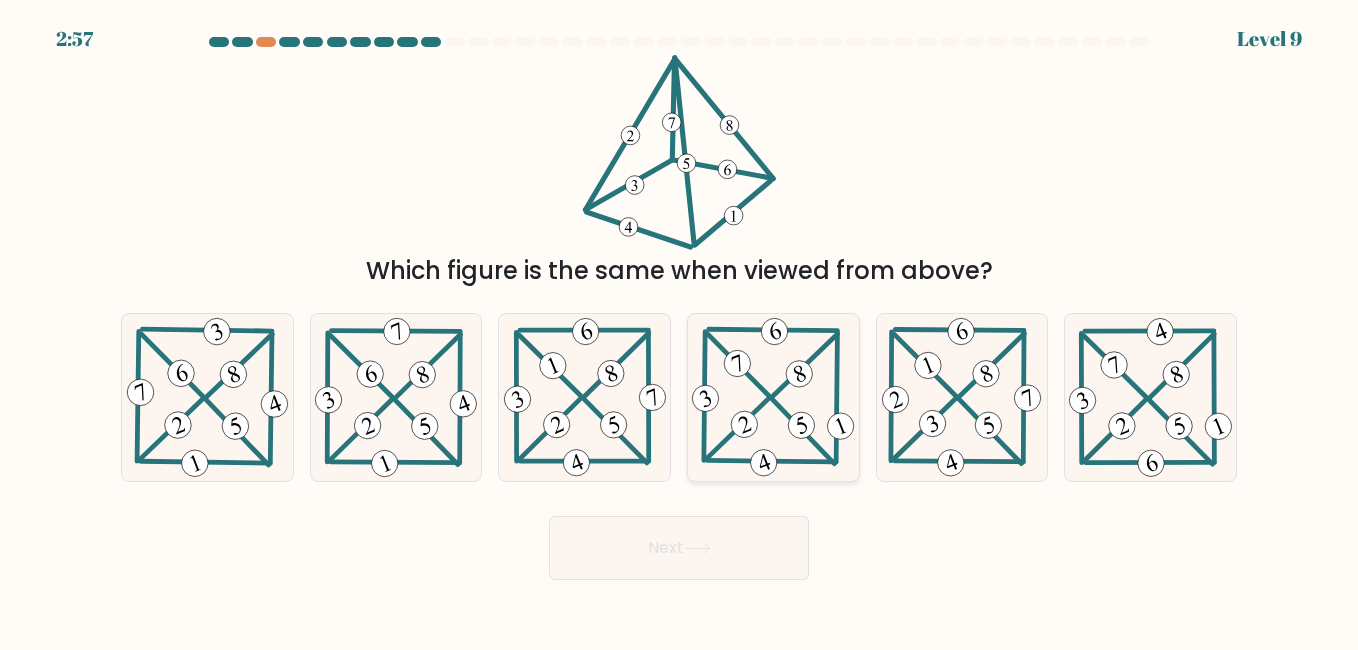 click at bounding box center [802, 426] 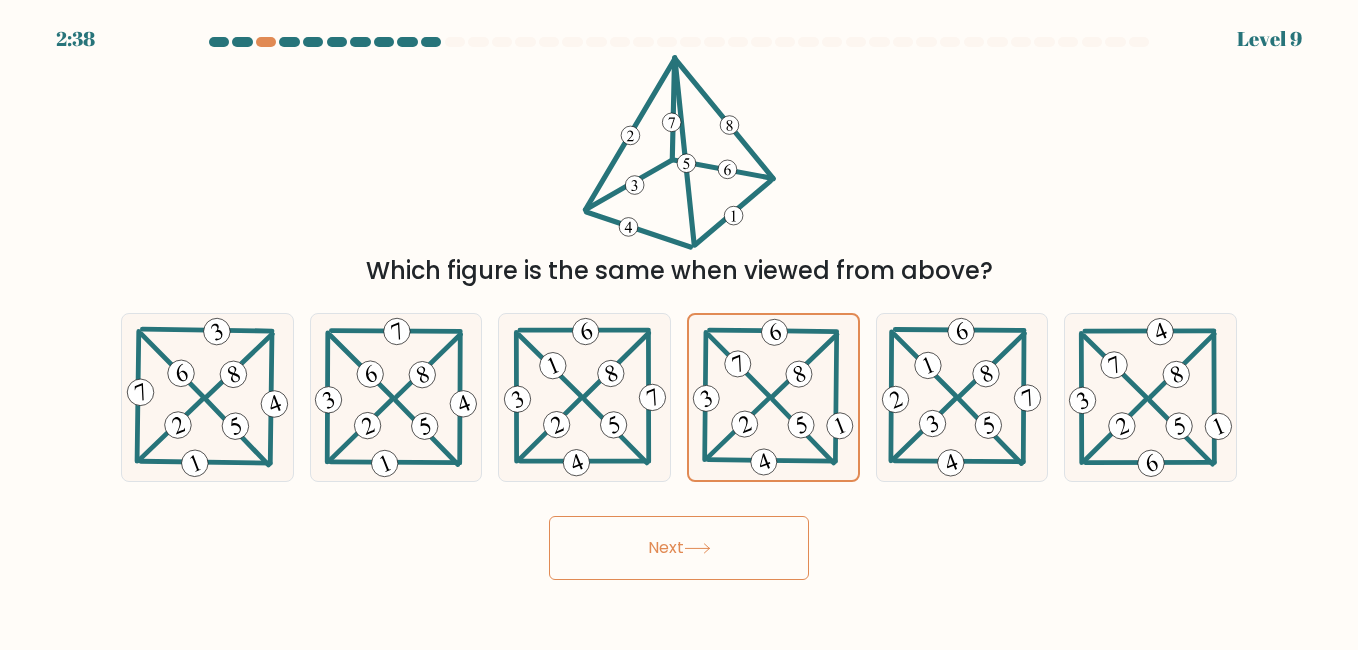 click on "Next" at bounding box center (679, 548) 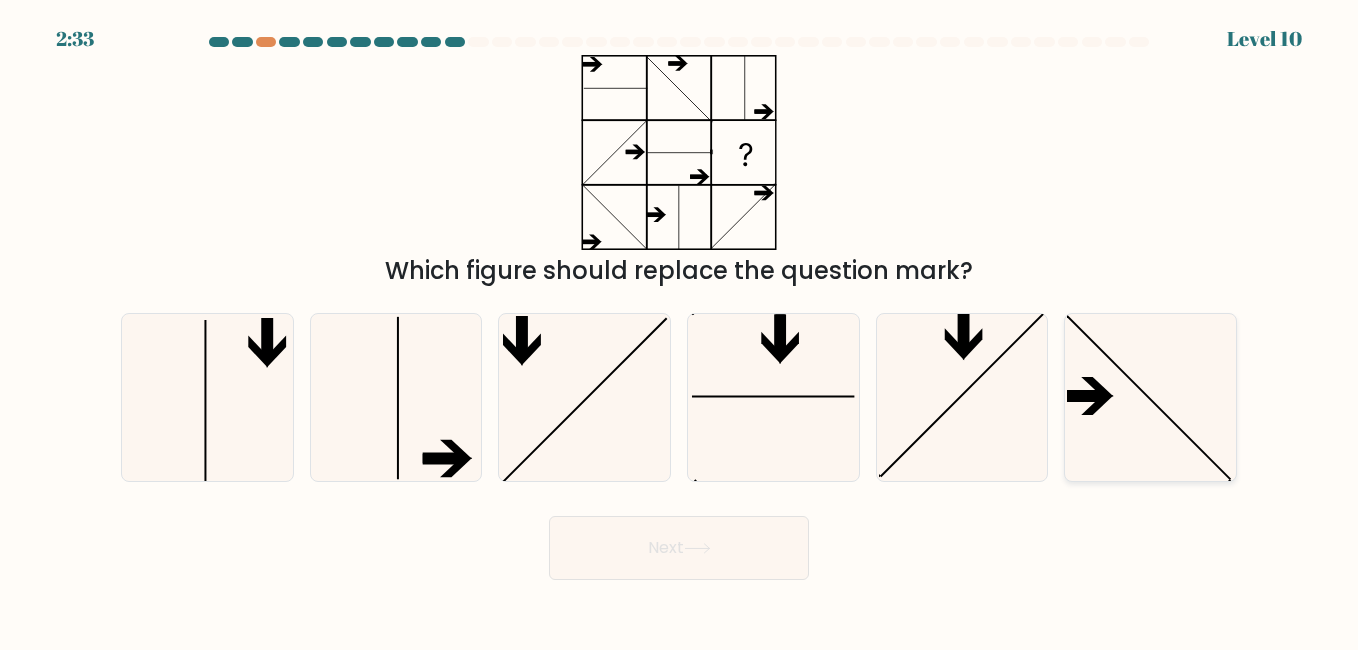 click at bounding box center (1150, 397) 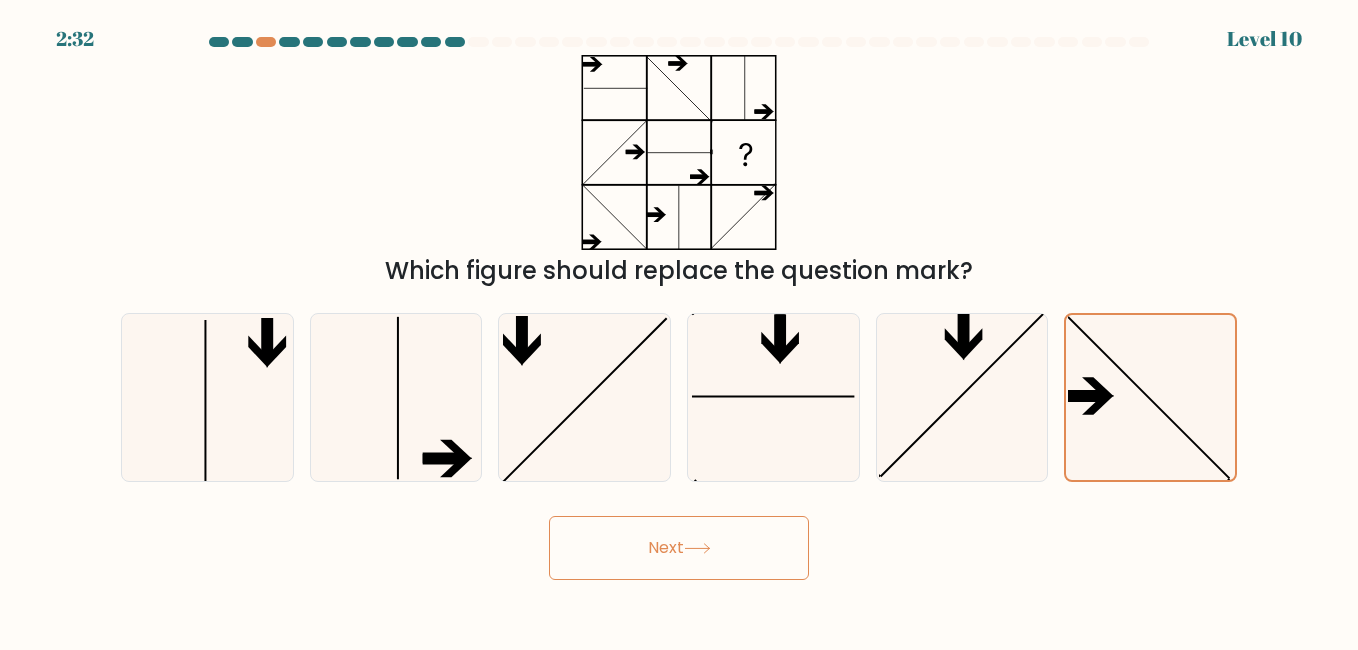 click on "Next" at bounding box center (679, 548) 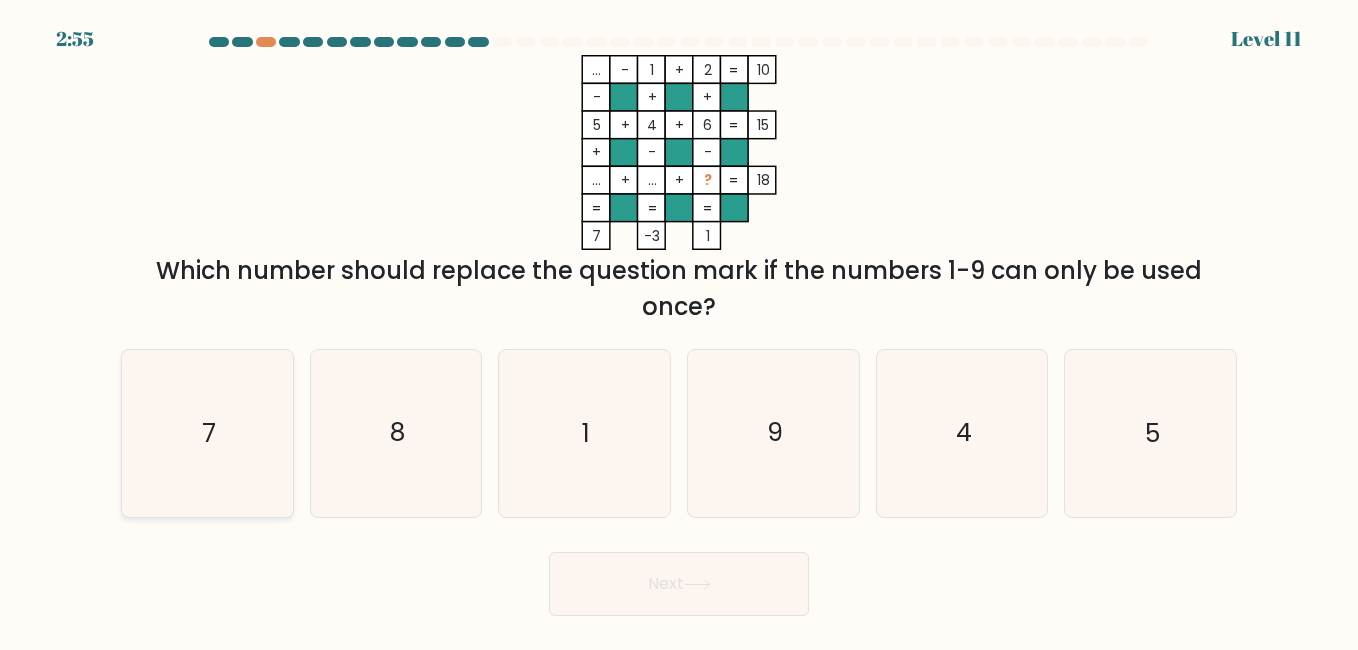 click on "7" at bounding box center (209, 433) 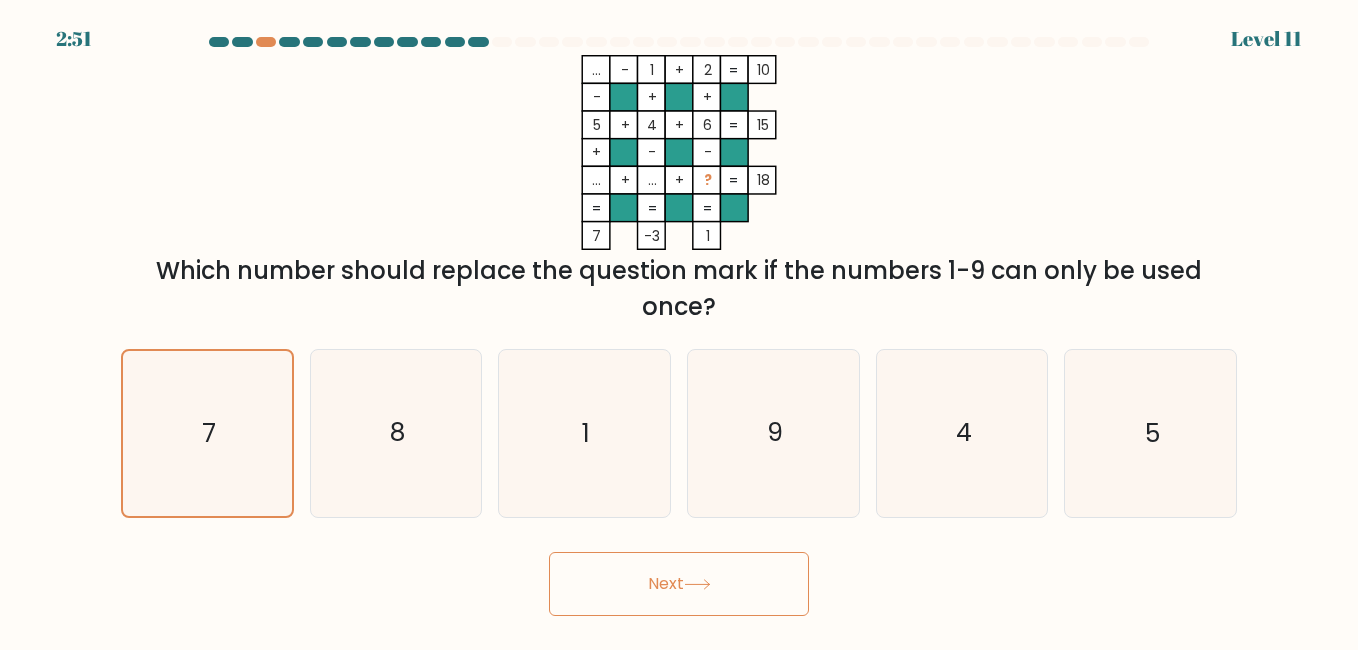 click on "Next" at bounding box center [679, 584] 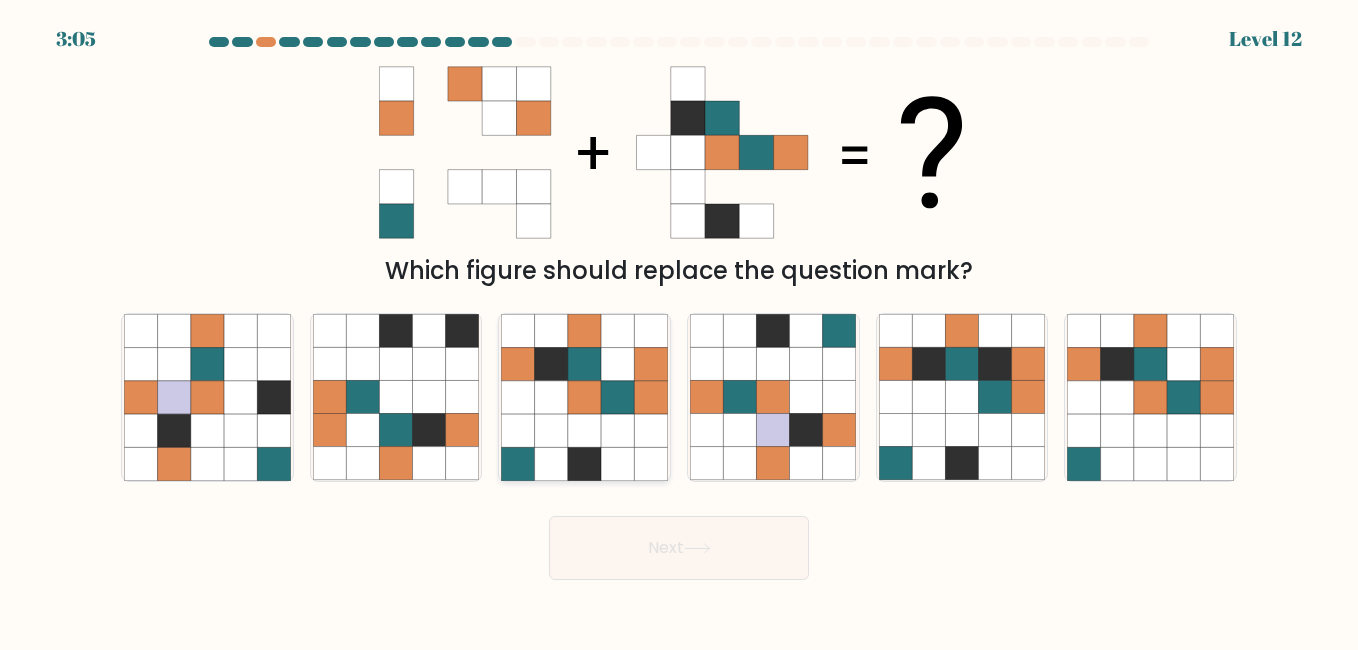 click at bounding box center (584, 430) 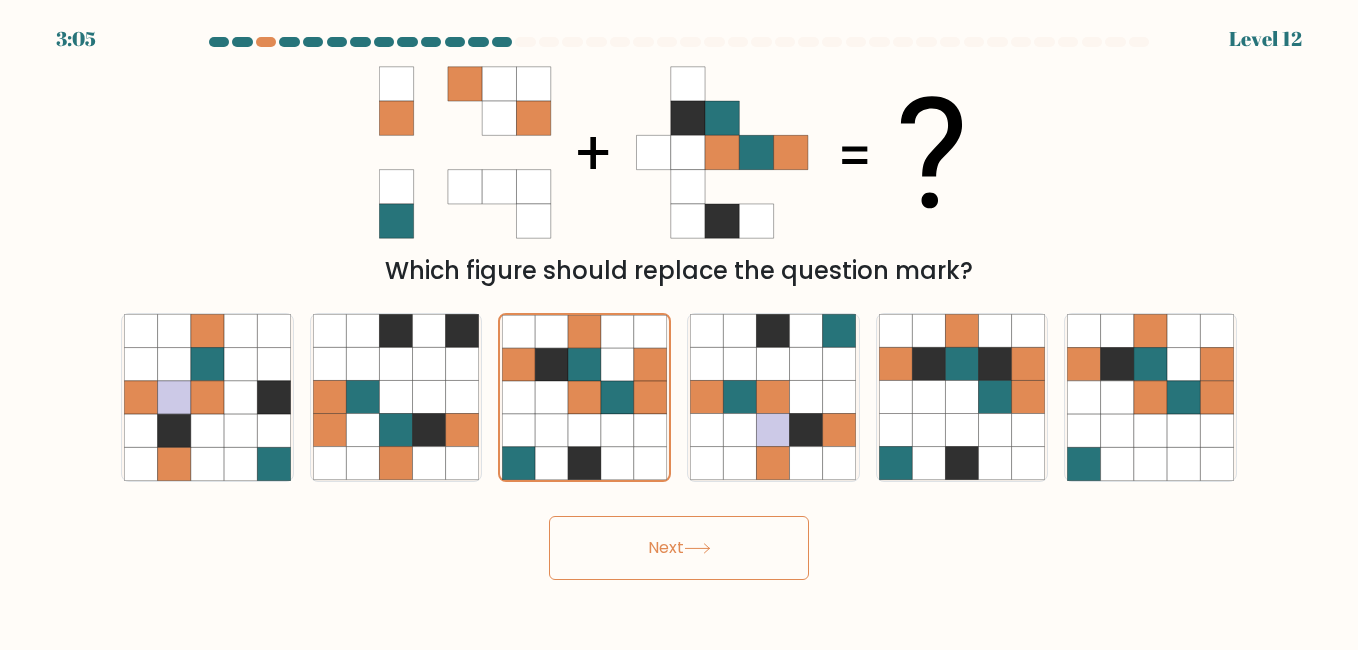 click on "Next" at bounding box center (679, 548) 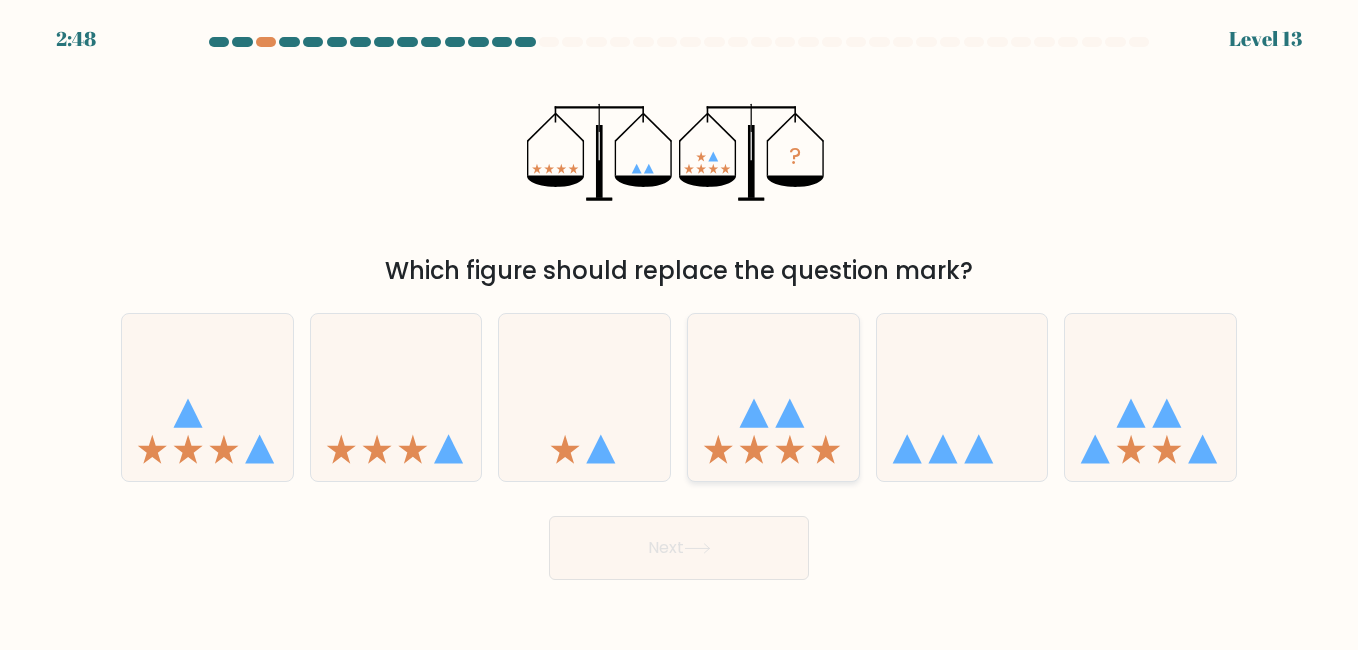 click at bounding box center [754, 449] 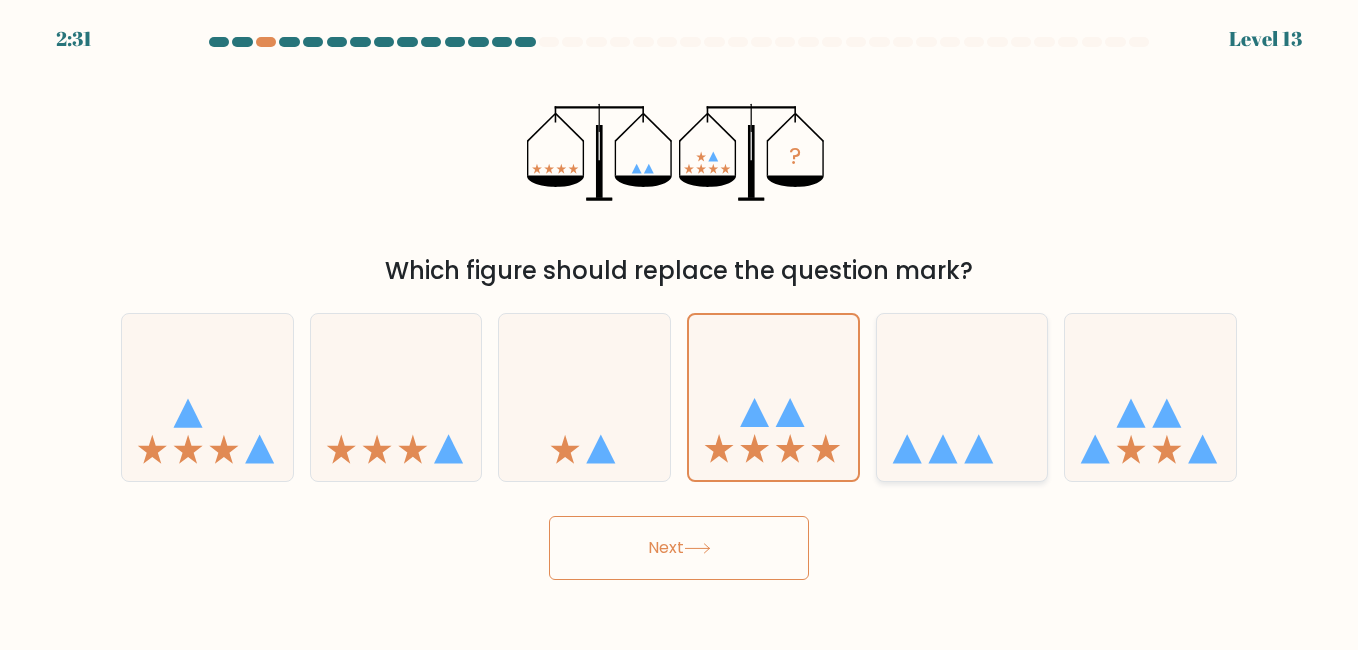 click at bounding box center [962, 397] 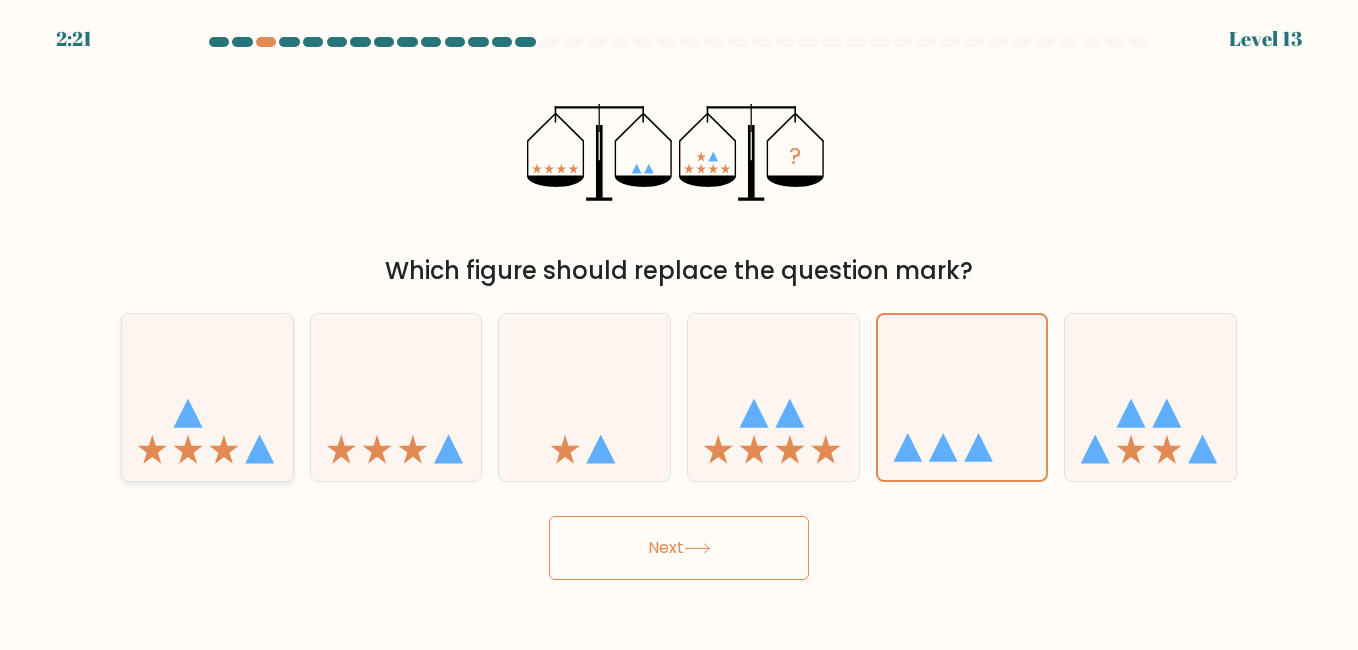 click at bounding box center (207, 397) 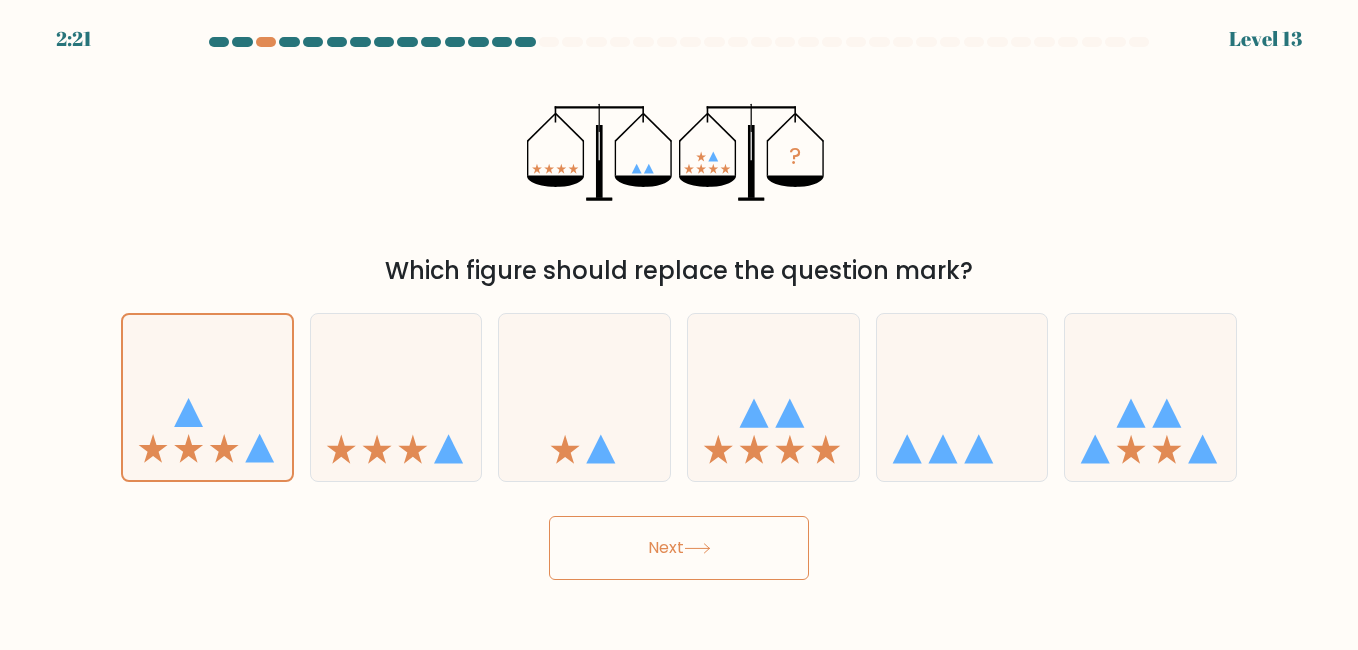 click on "2:21
Level 14" at bounding box center [679, 325] 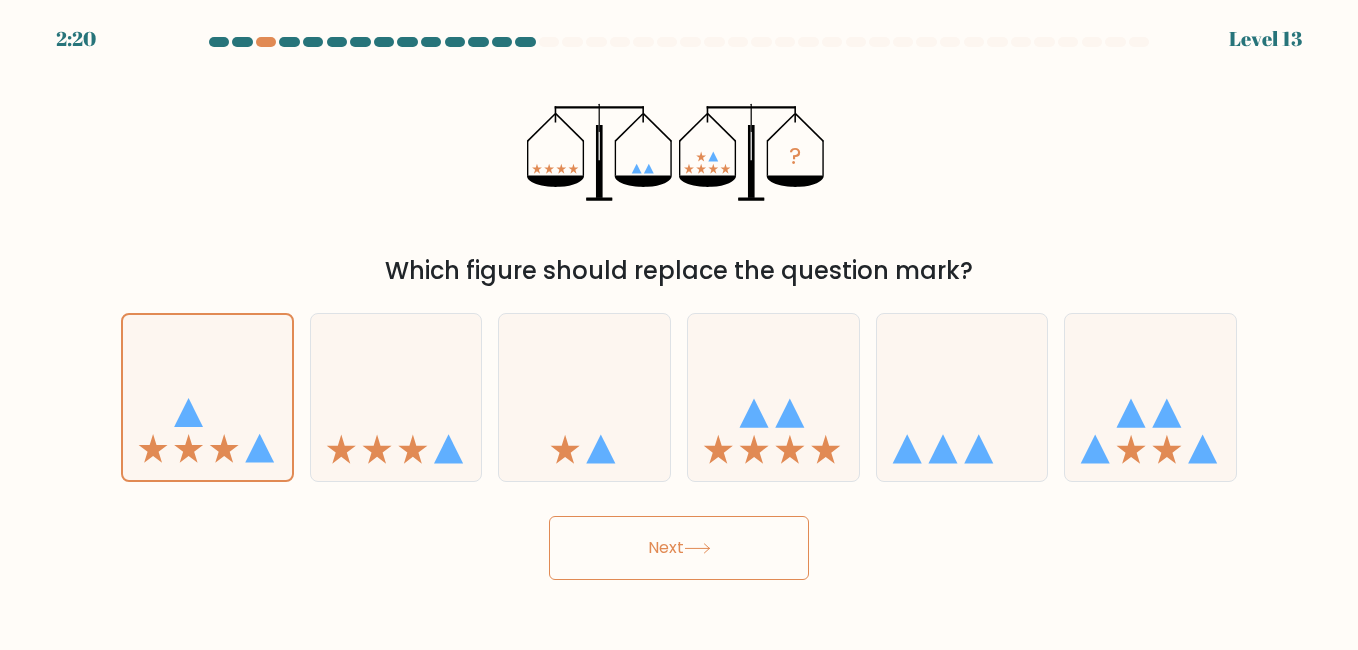 click on "Next" at bounding box center [679, 548] 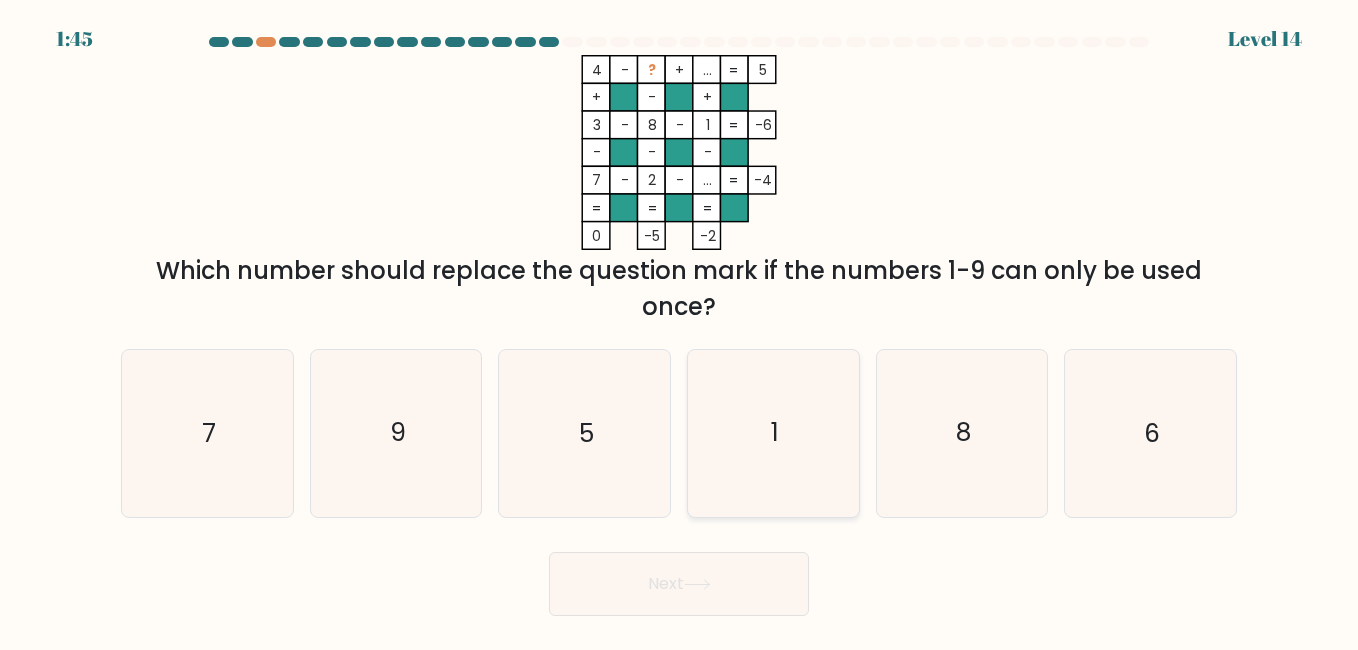click on "1" at bounding box center [773, 433] 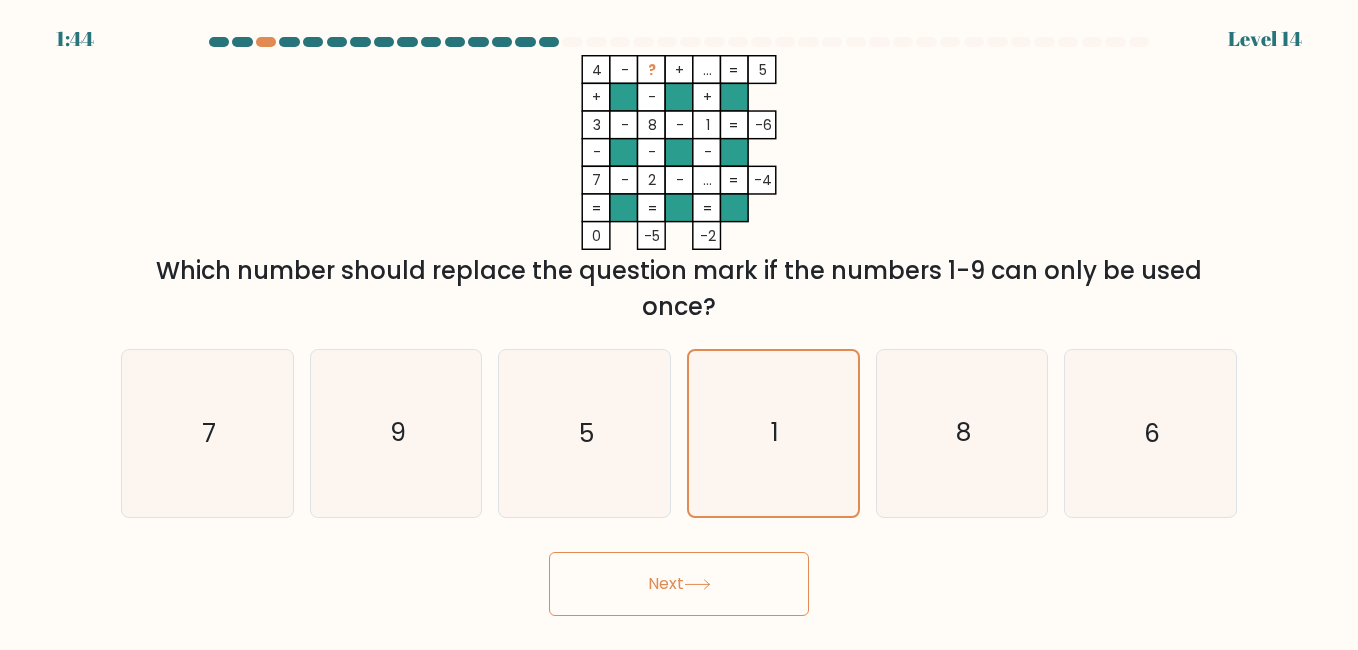click on "Next" at bounding box center [679, 584] 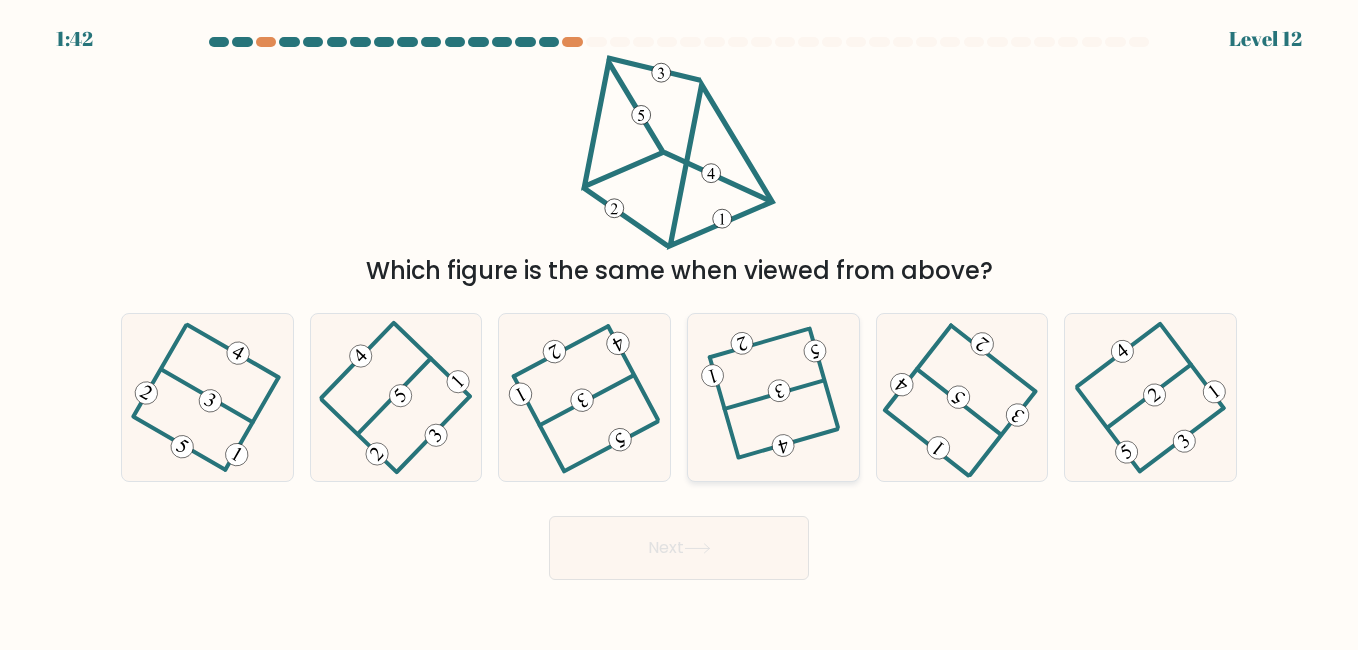 click at bounding box center [783, 445] 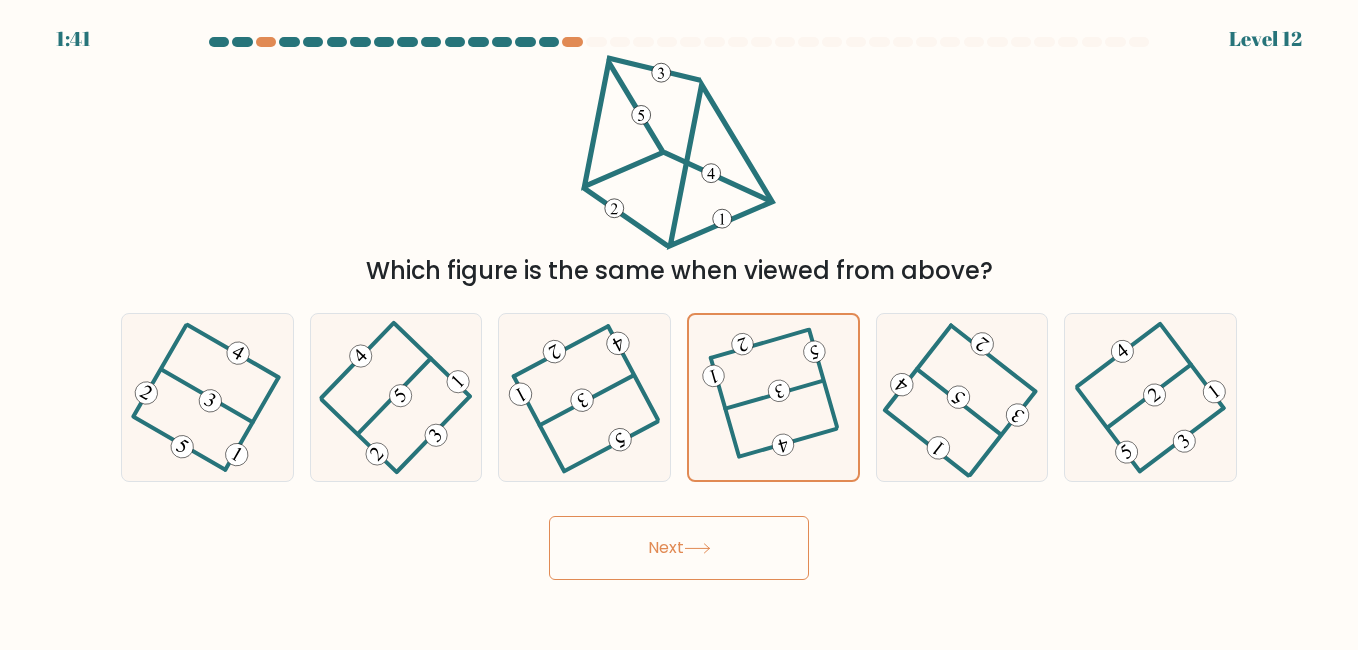 click on "Next" at bounding box center (679, 548) 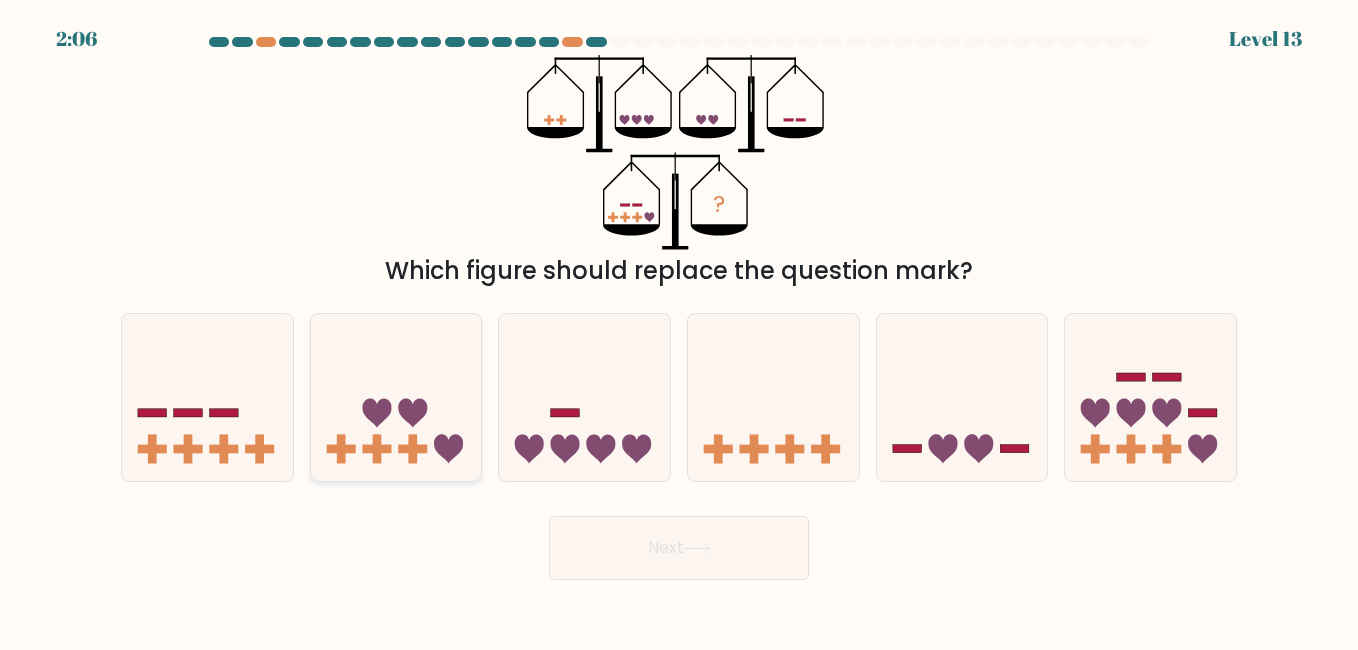 click at bounding box center [396, 397] 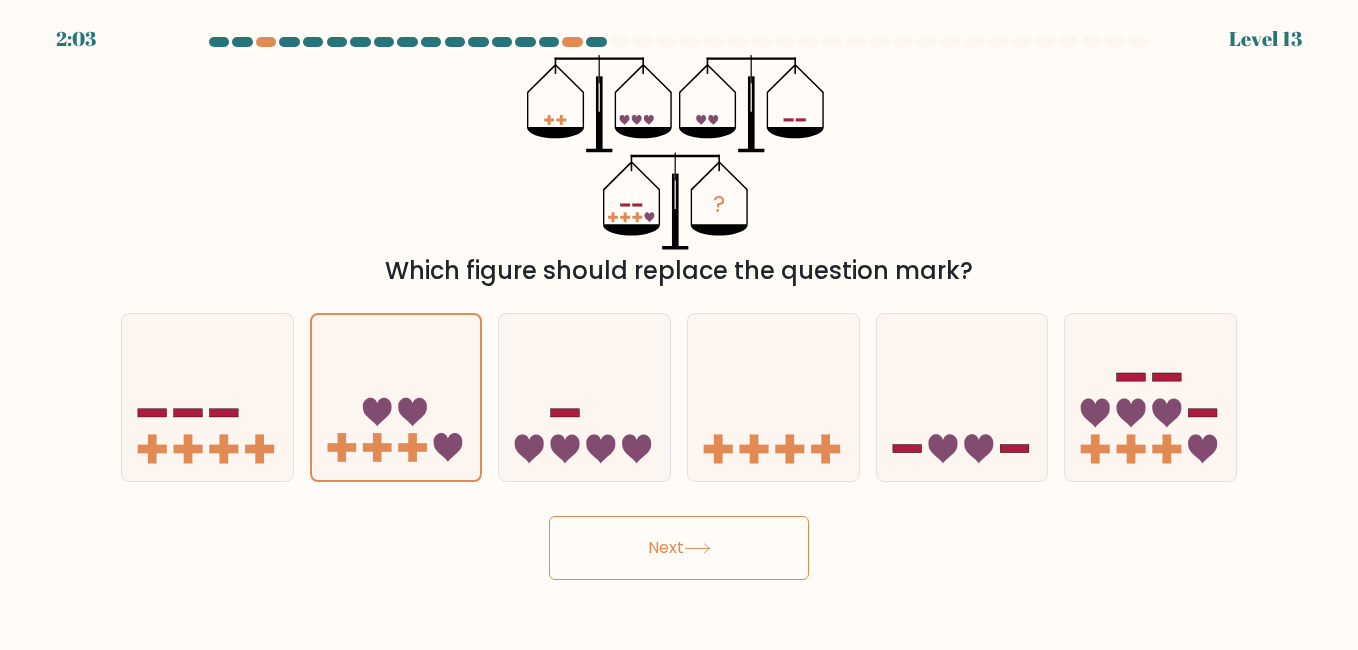 click on "Next" at bounding box center (679, 548) 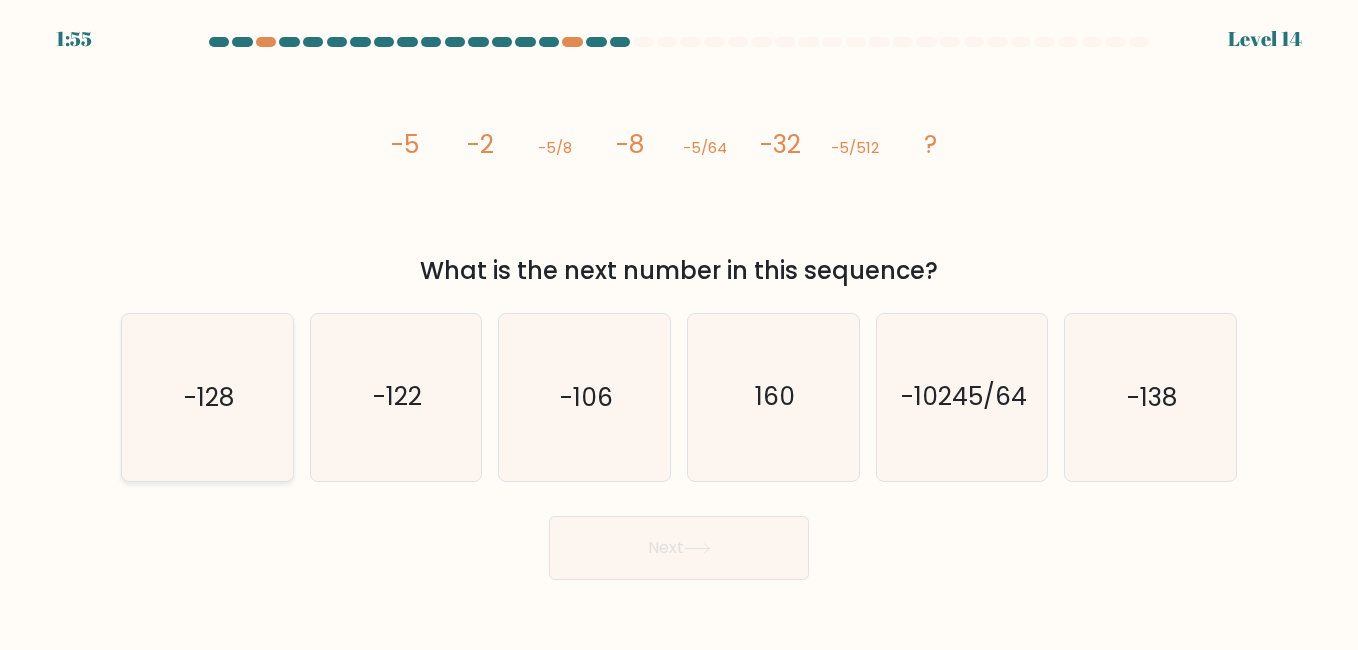 click on "-128" at bounding box center [209, 397] 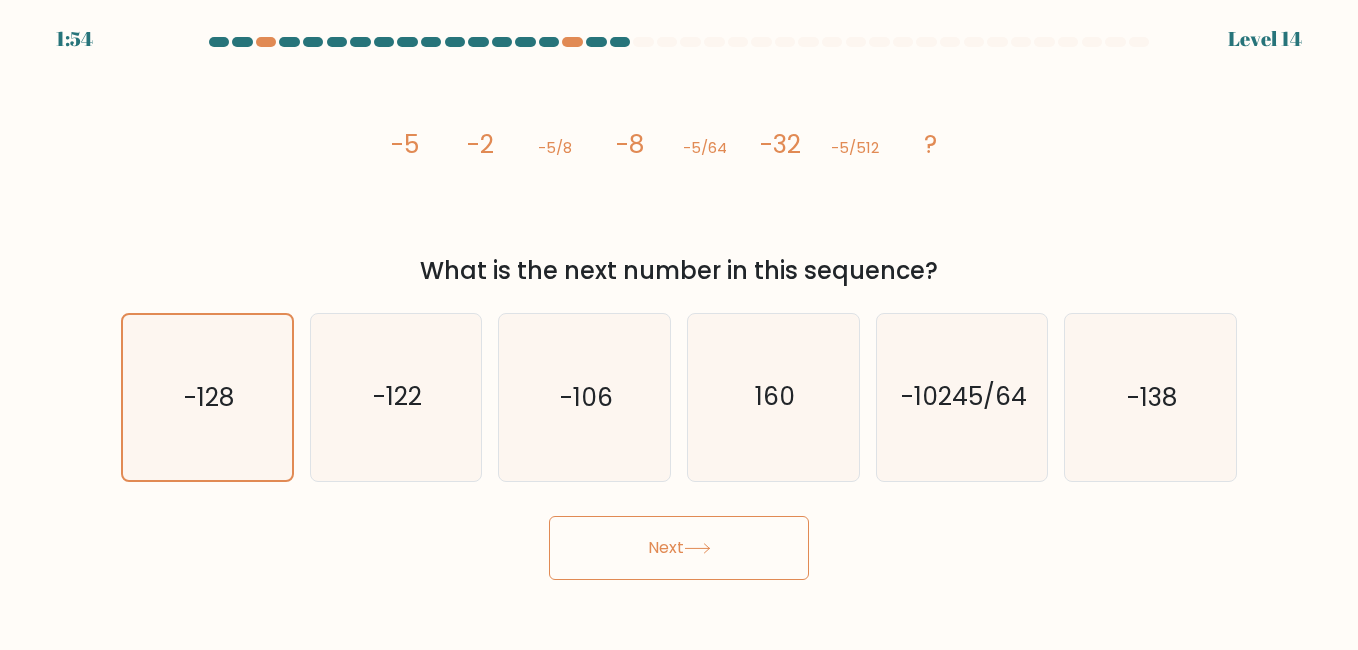 click on "Next" at bounding box center [679, 548] 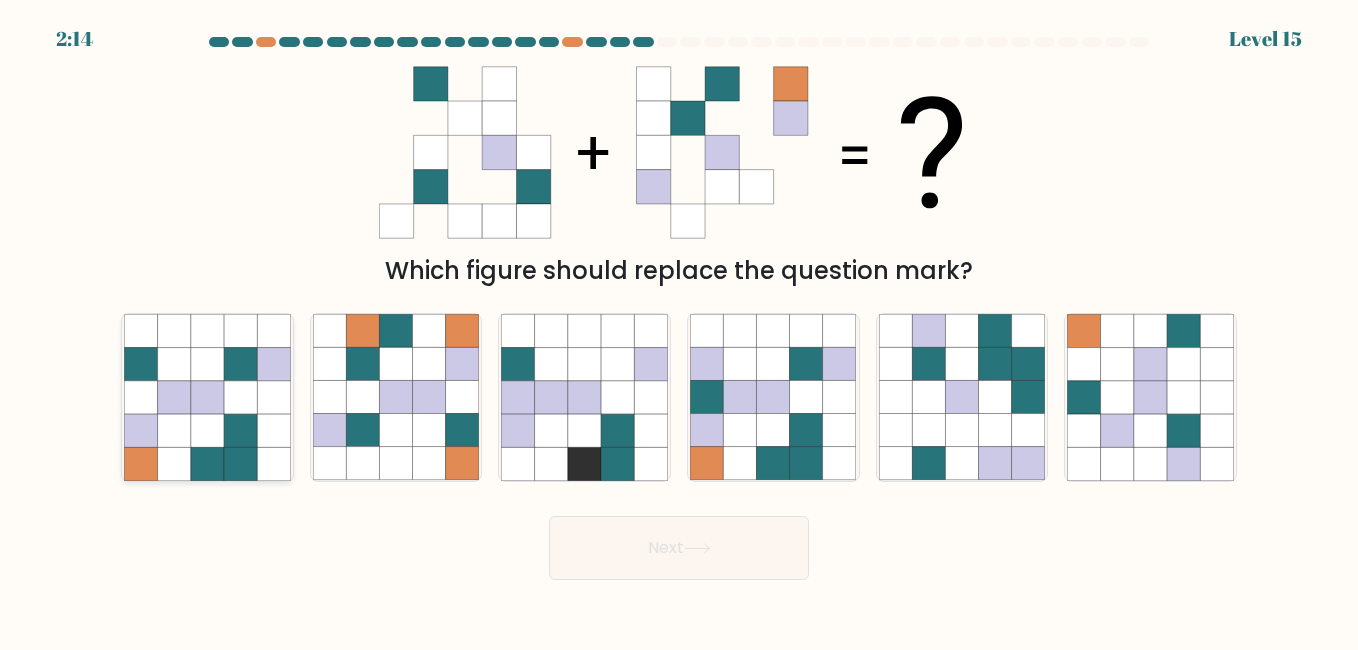 click at bounding box center [240, 397] 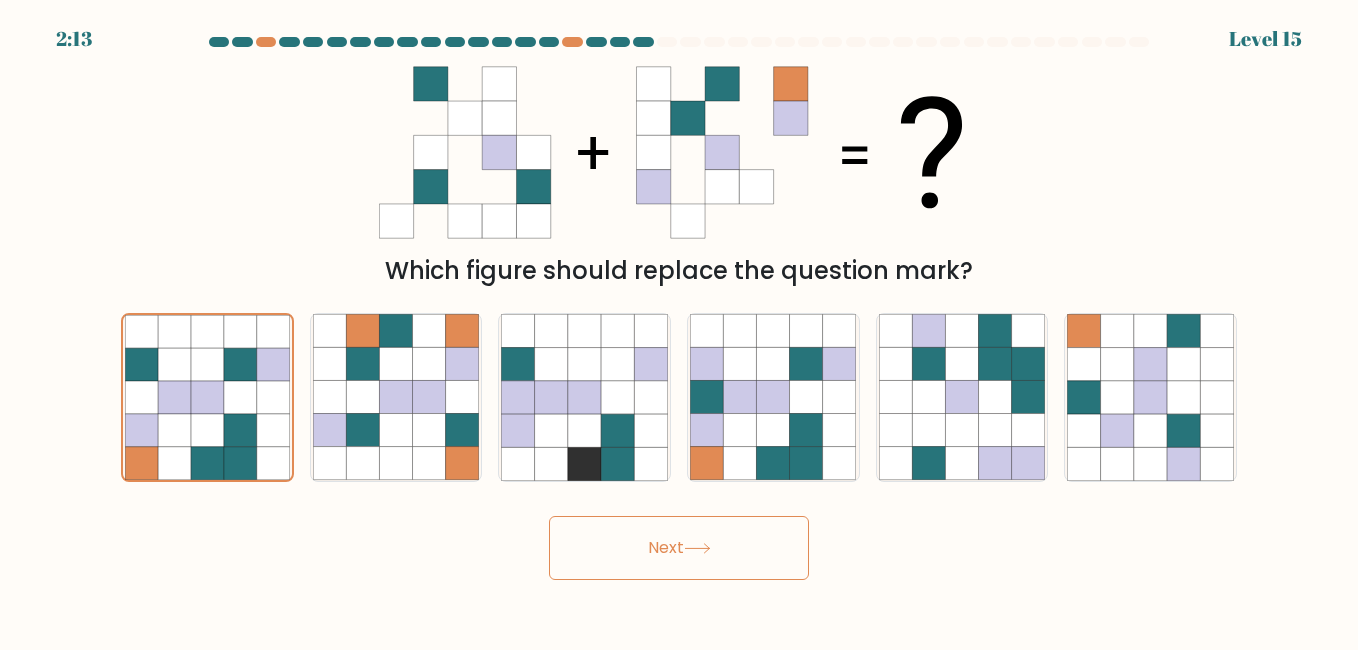 click on "Next" at bounding box center (679, 548) 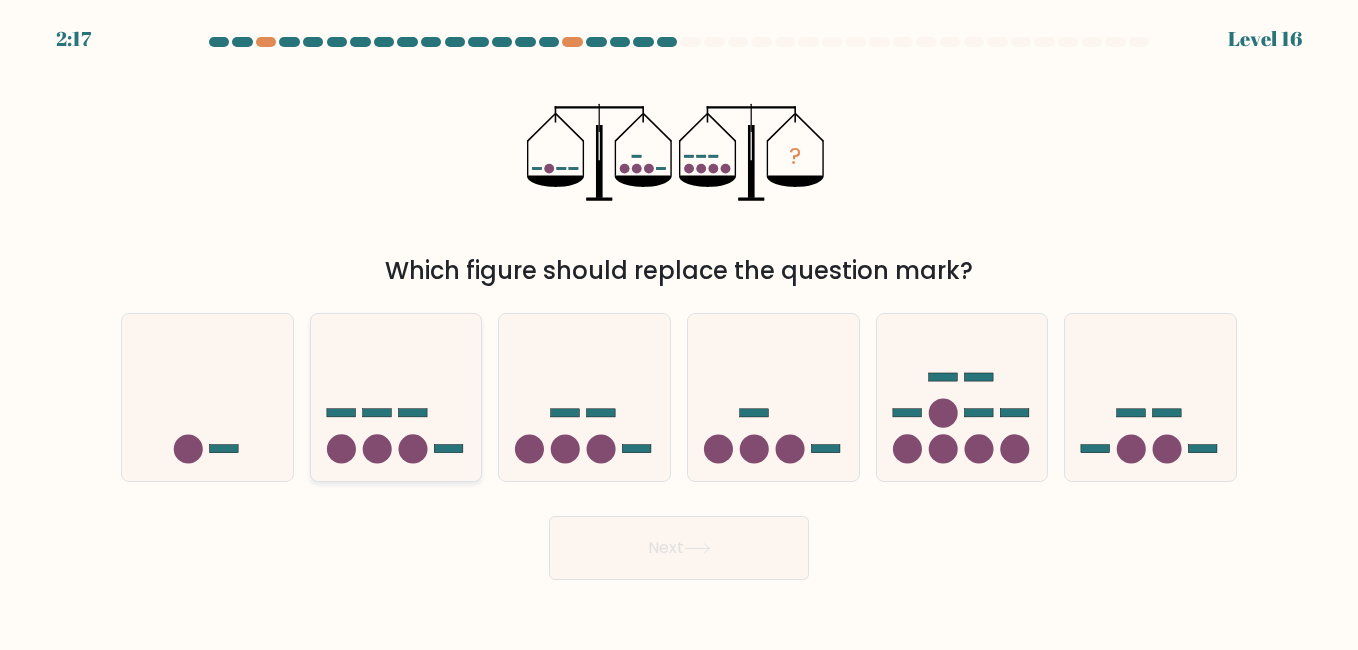 click at bounding box center [396, 397] 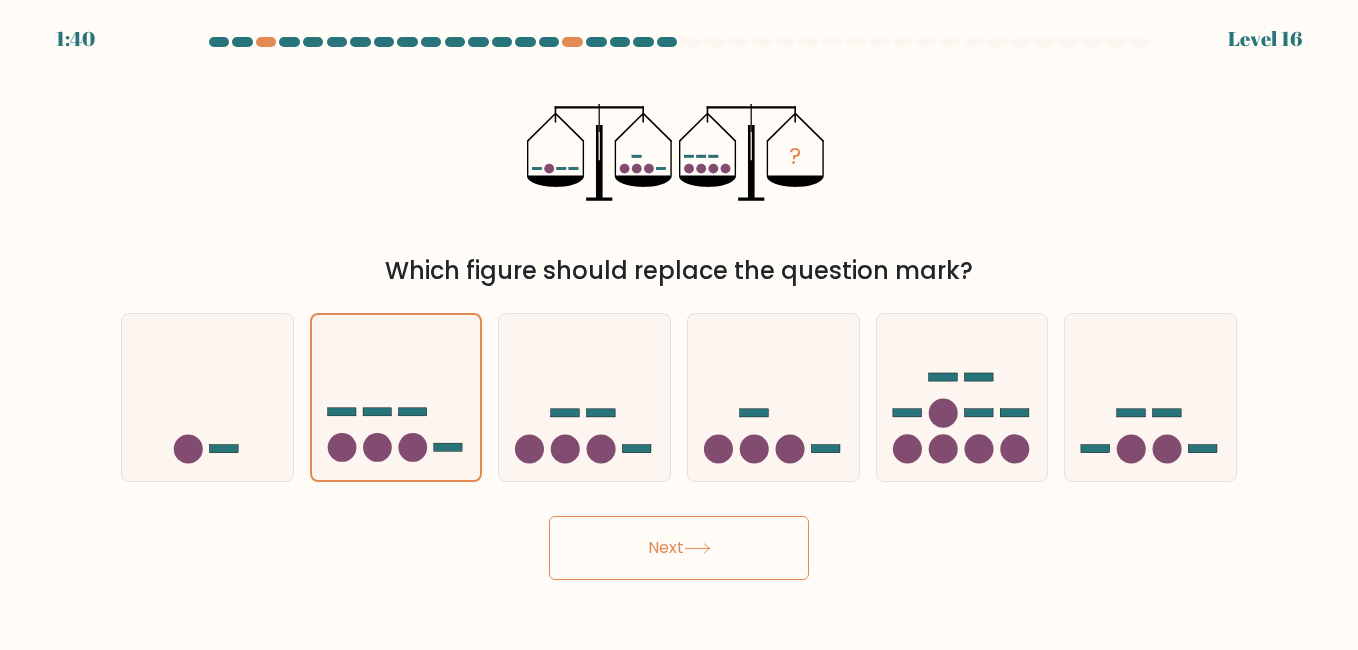 click on "Next" at bounding box center [679, 548] 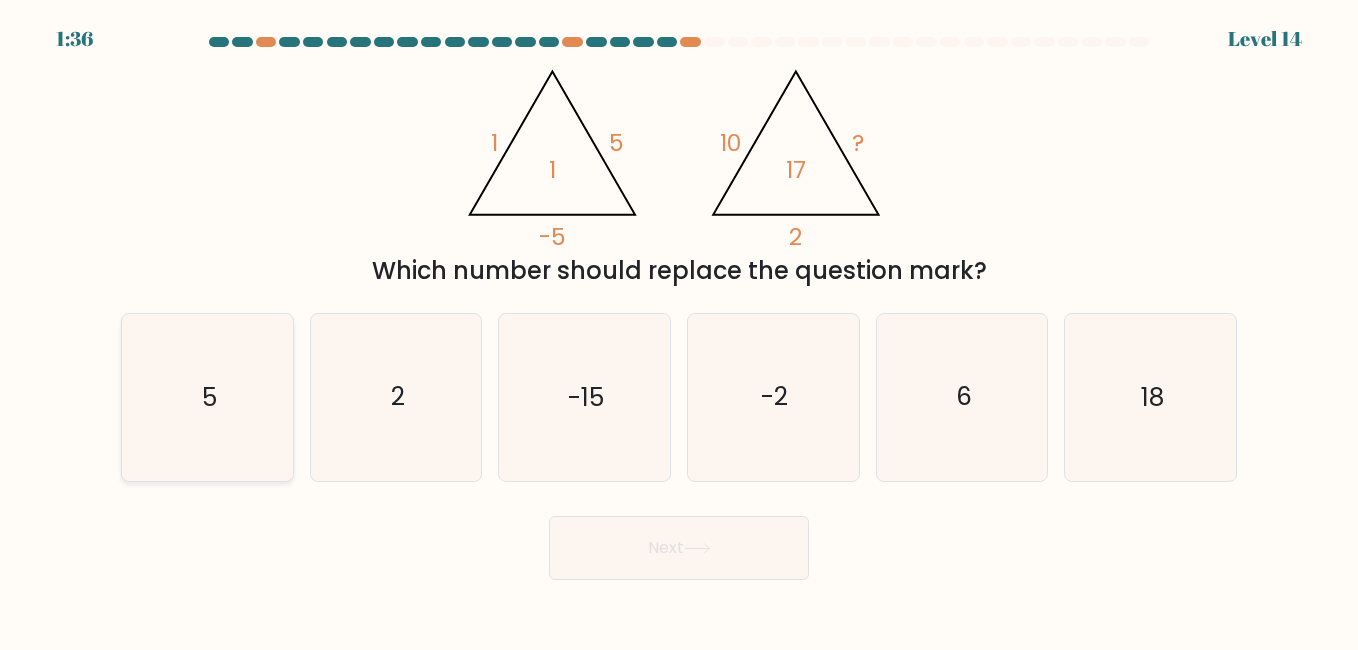 click on "5" at bounding box center [207, 397] 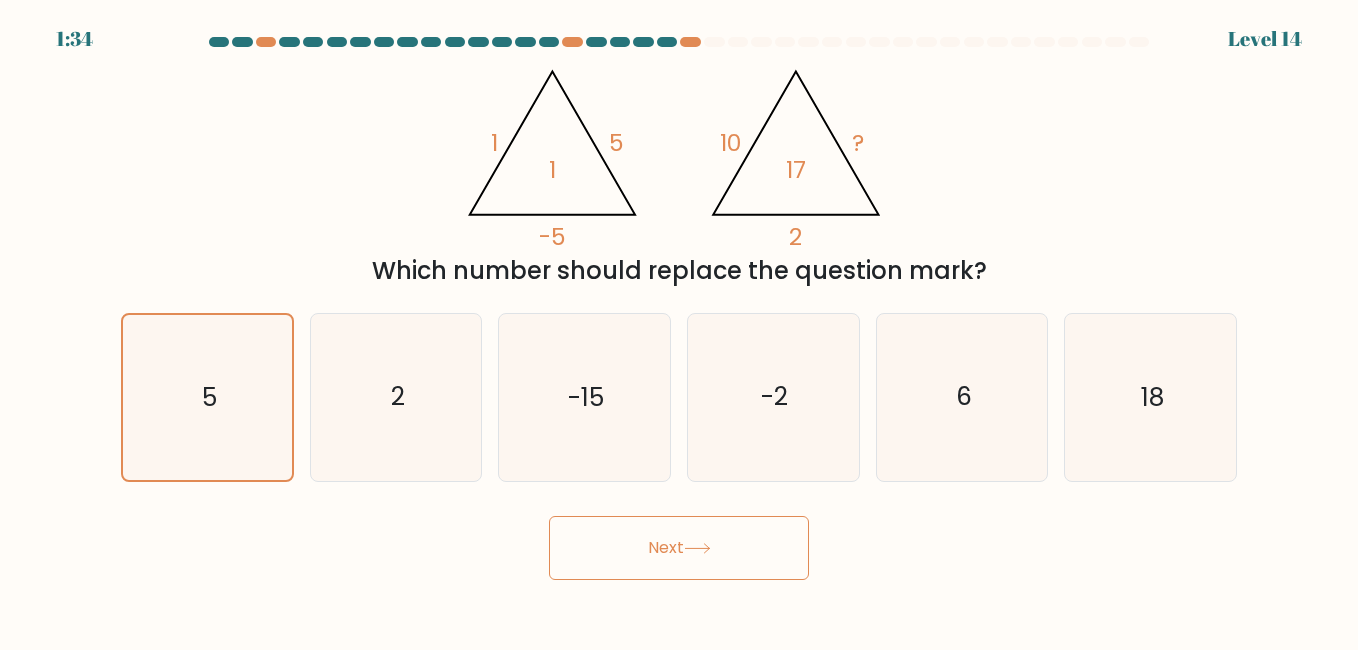 click on "Next" at bounding box center (679, 548) 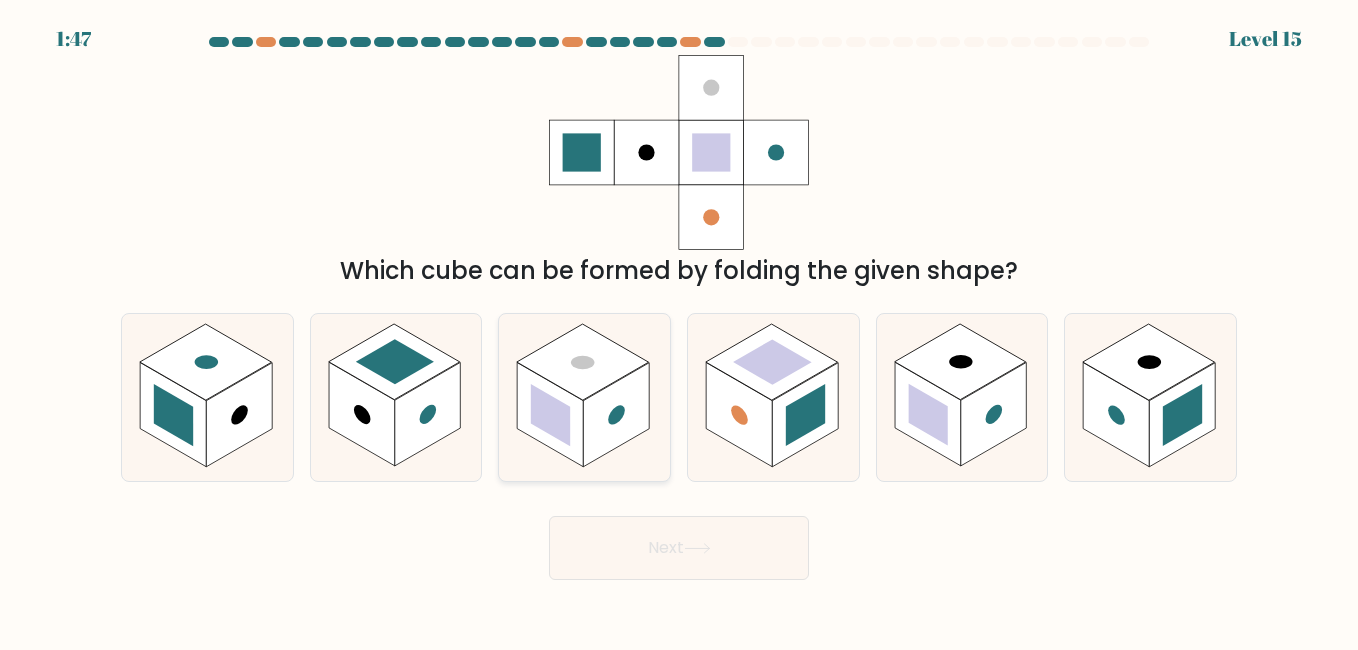click at bounding box center (550, 415) 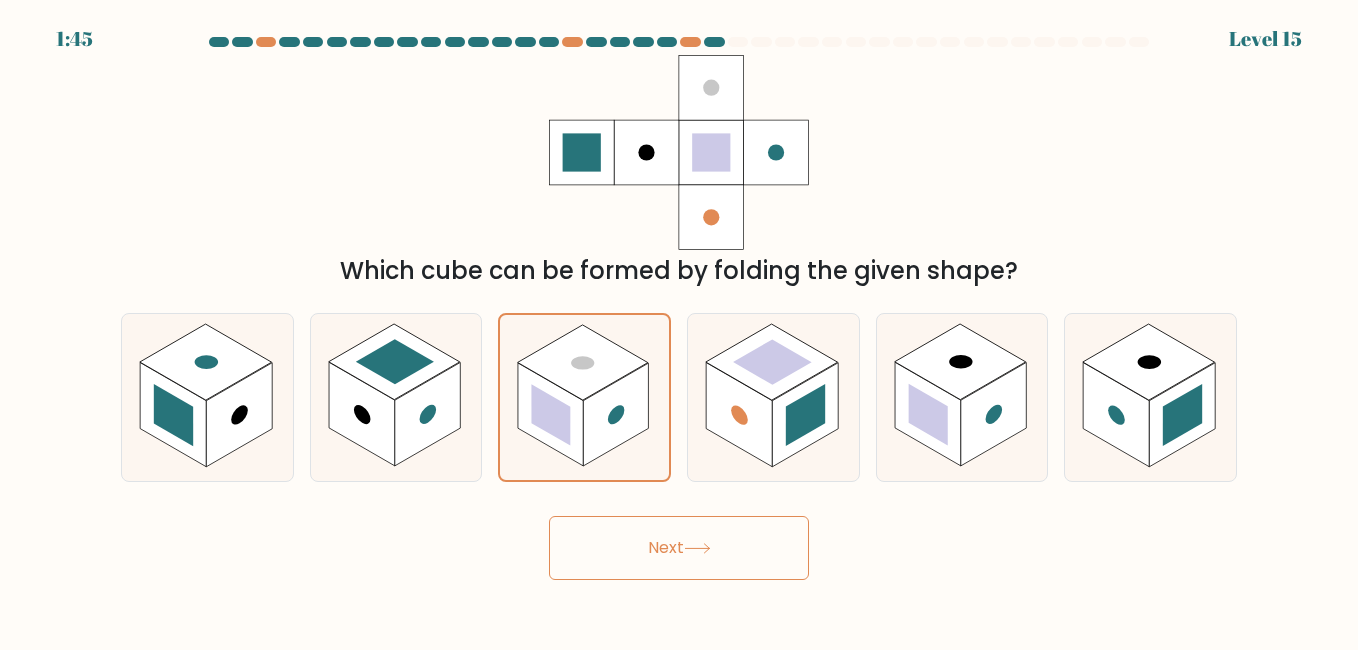click on "Next" at bounding box center (679, 548) 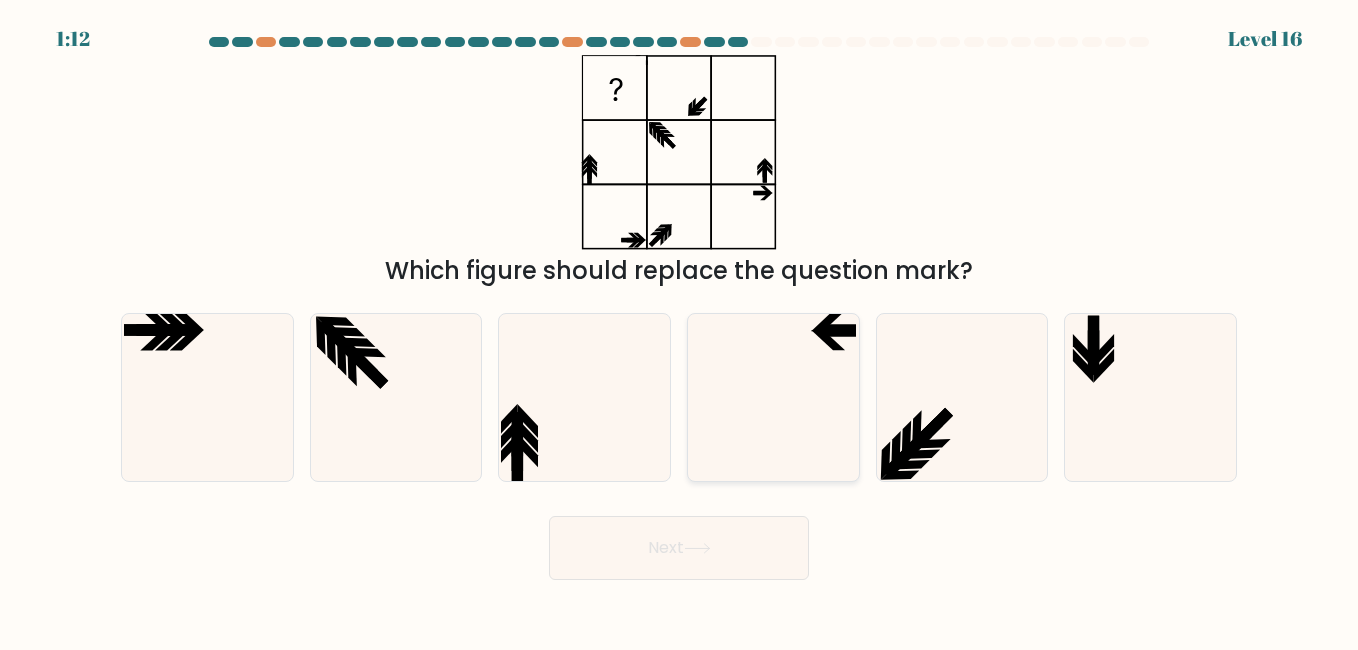 click at bounding box center (773, 397) 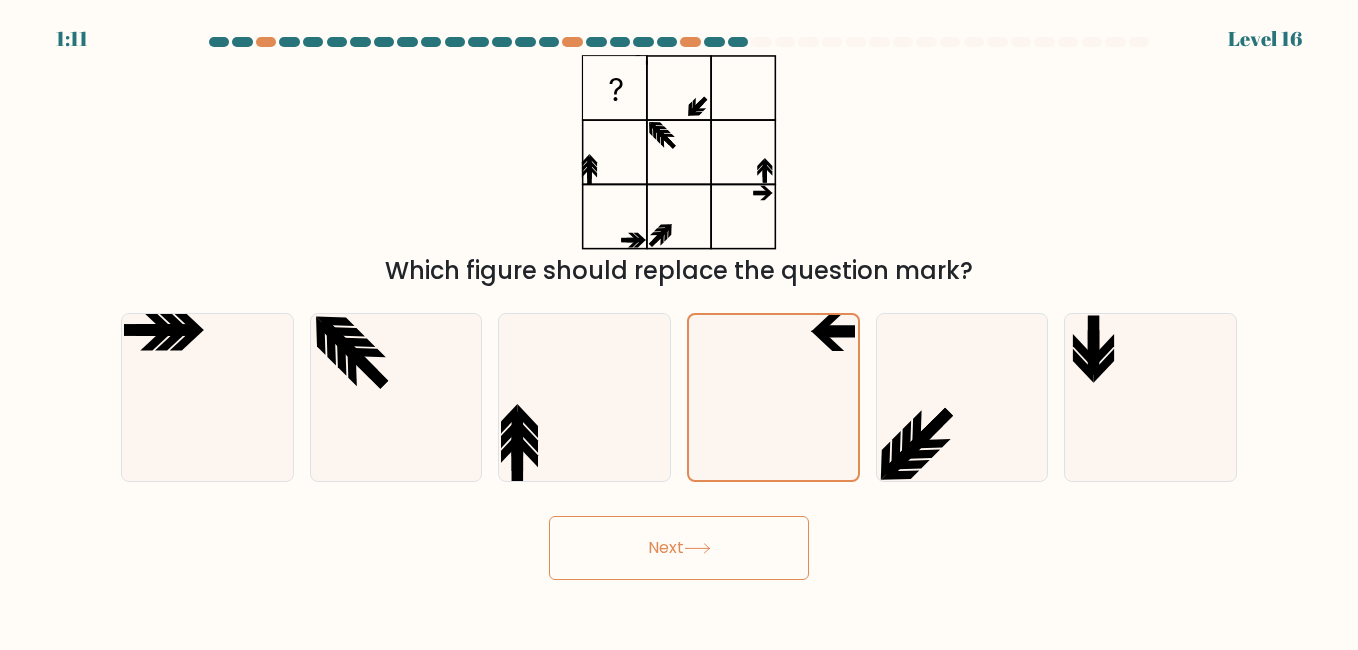 click on "Next" at bounding box center [679, 548] 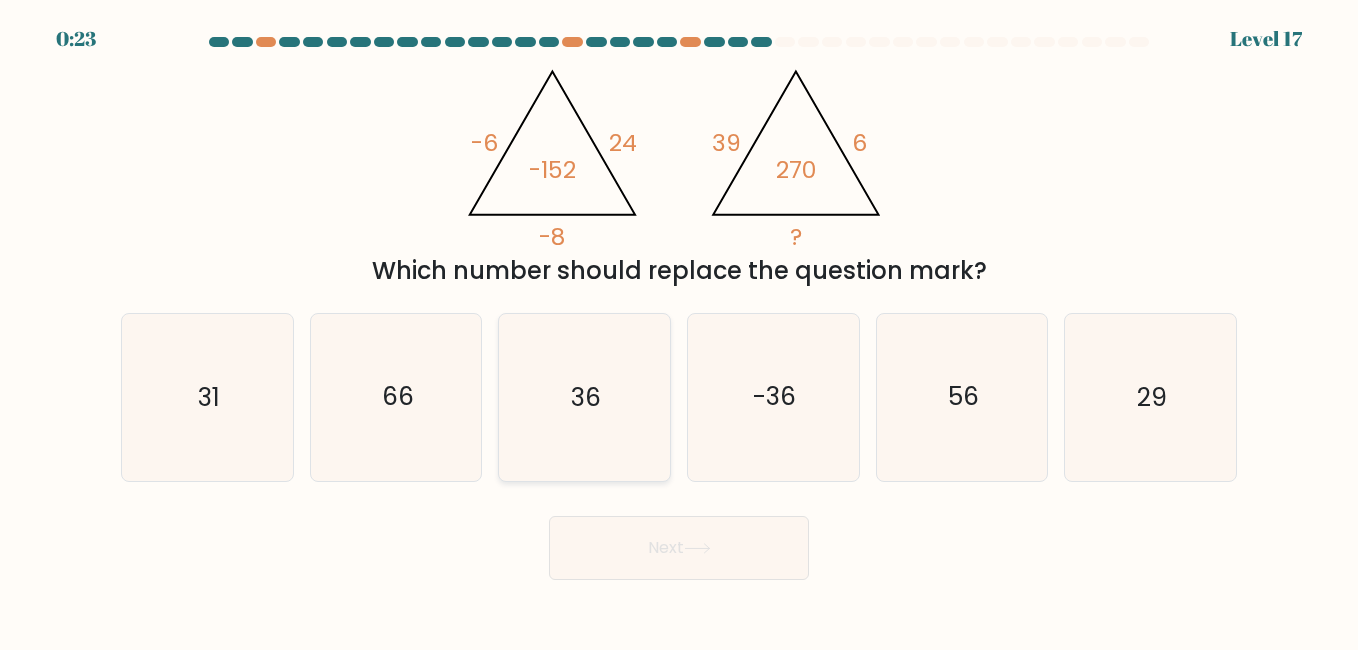 click on "36" at bounding box center [584, 397] 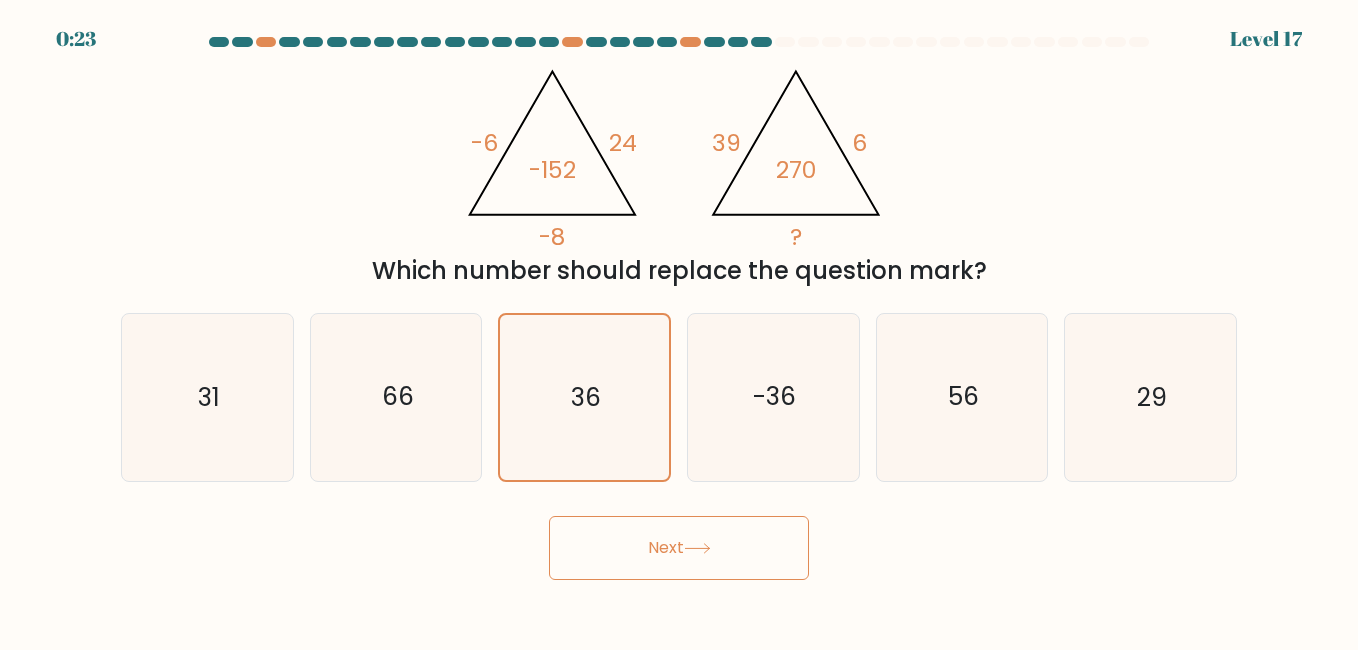 click on "Next" at bounding box center [679, 548] 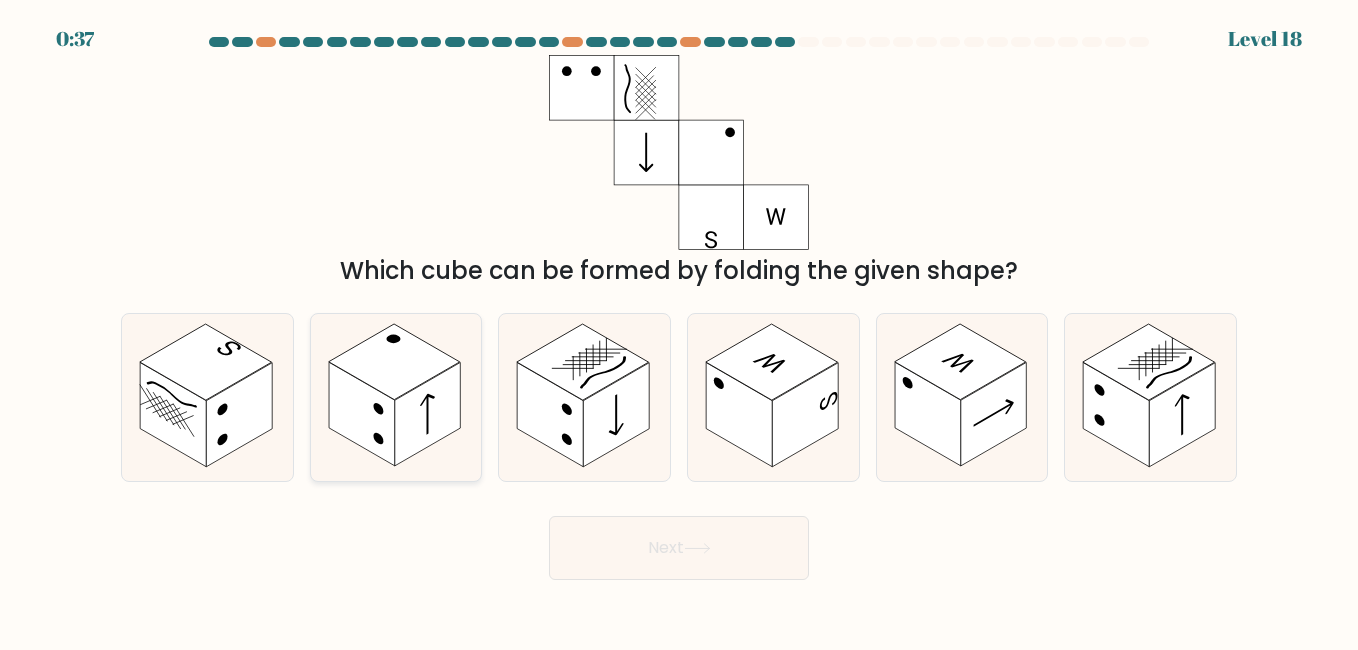 click at bounding box center [394, 362] 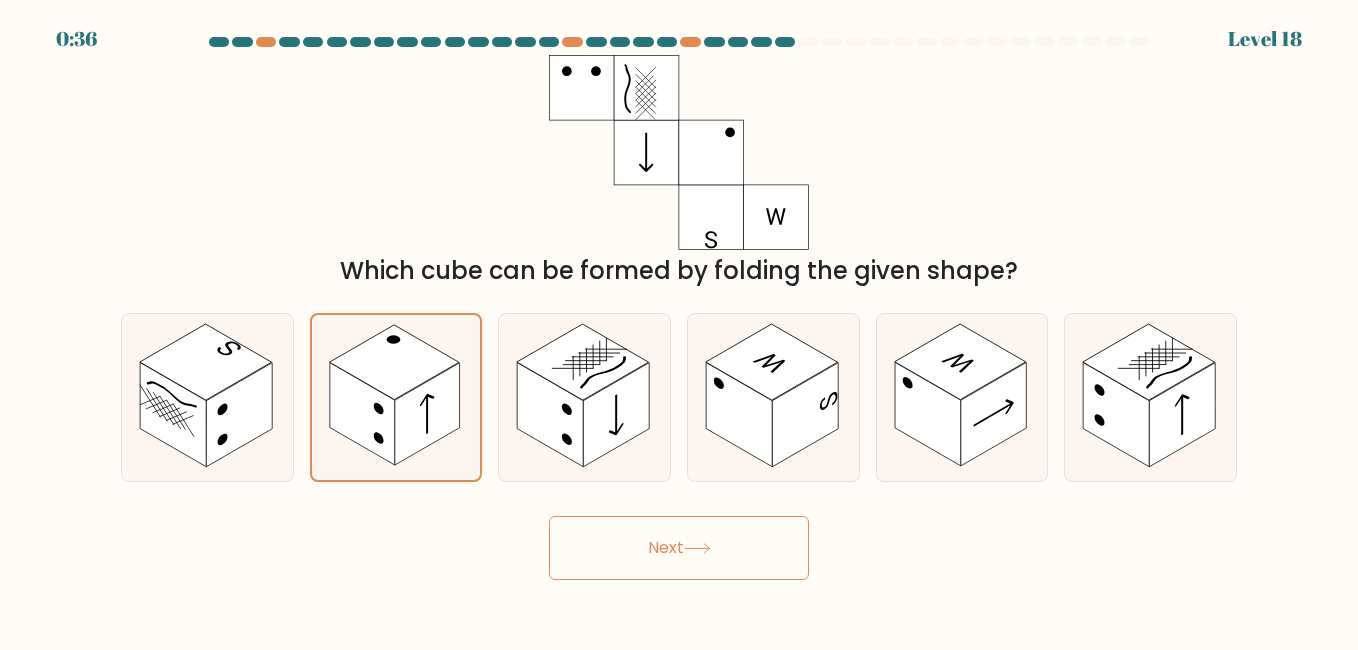 click on "Next" at bounding box center (679, 548) 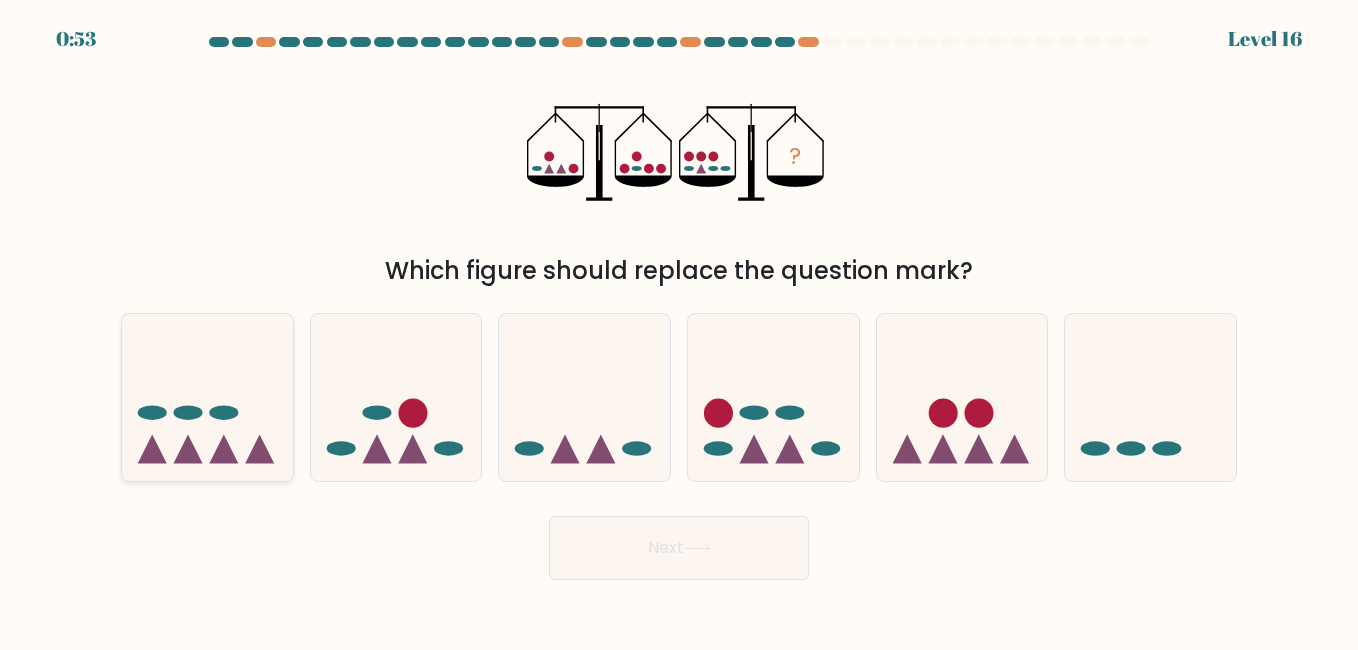 click at bounding box center [188, 448] 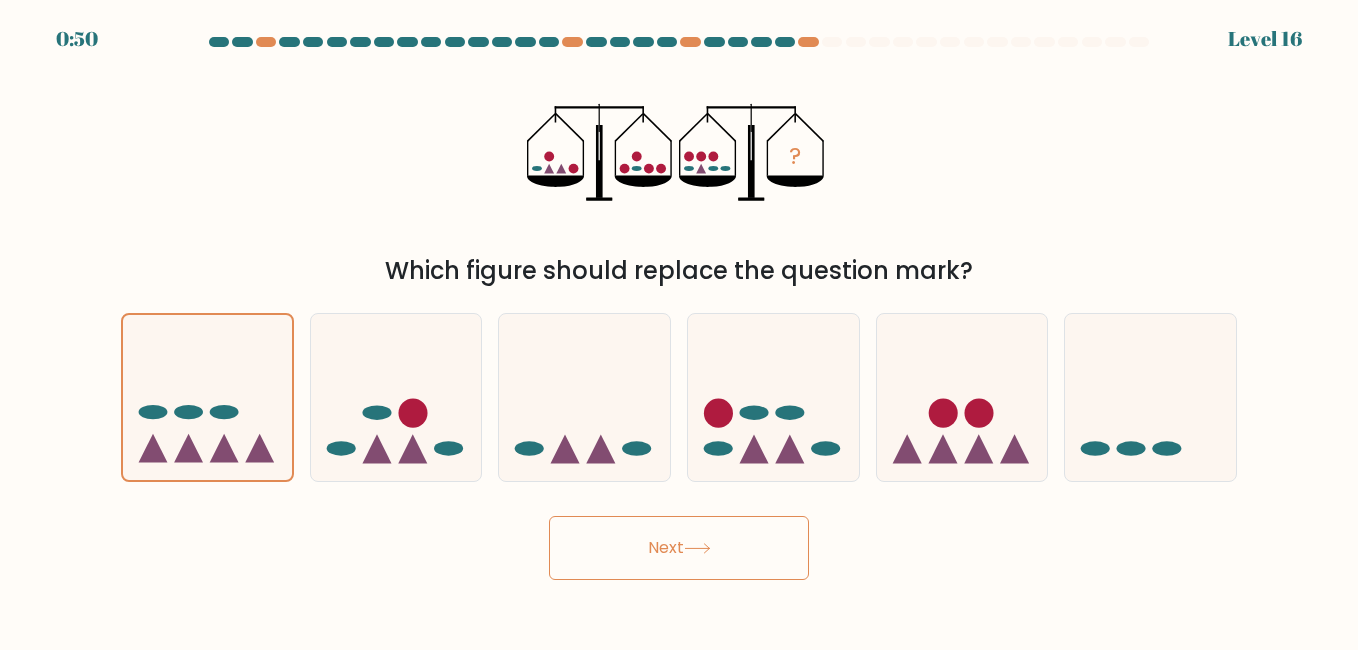 click on "Next" at bounding box center [679, 543] 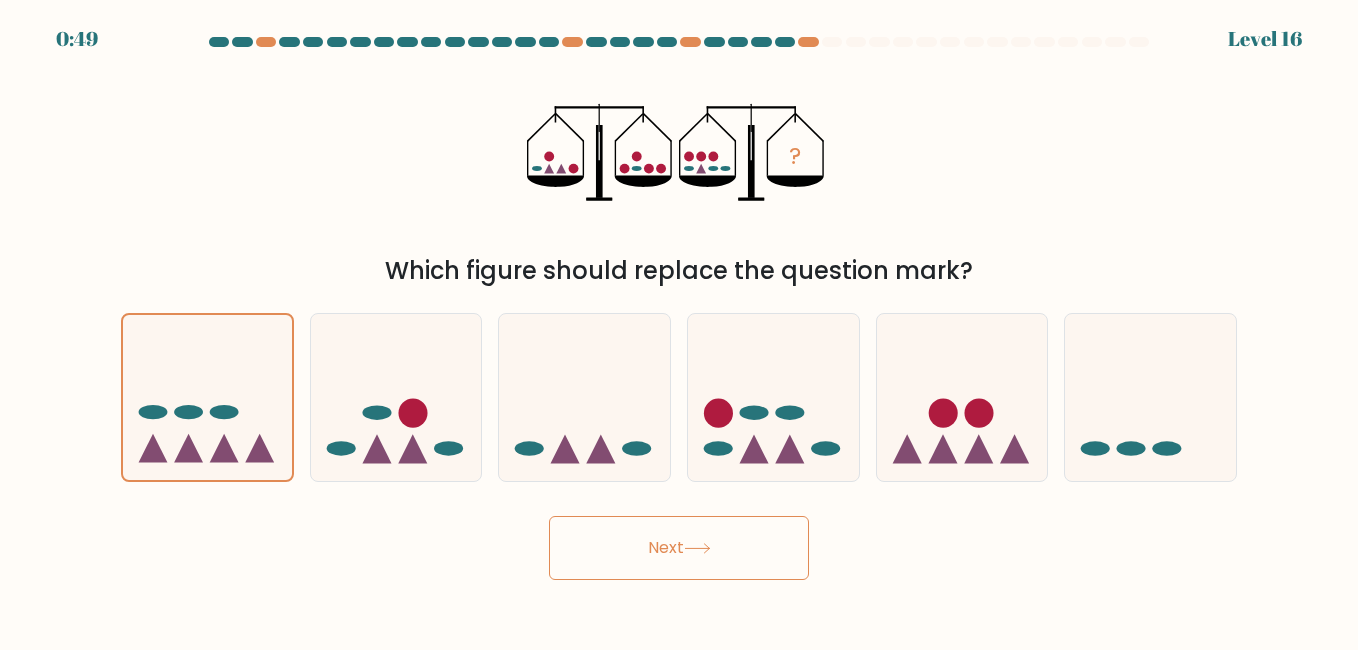 click on "Next" at bounding box center (679, 548) 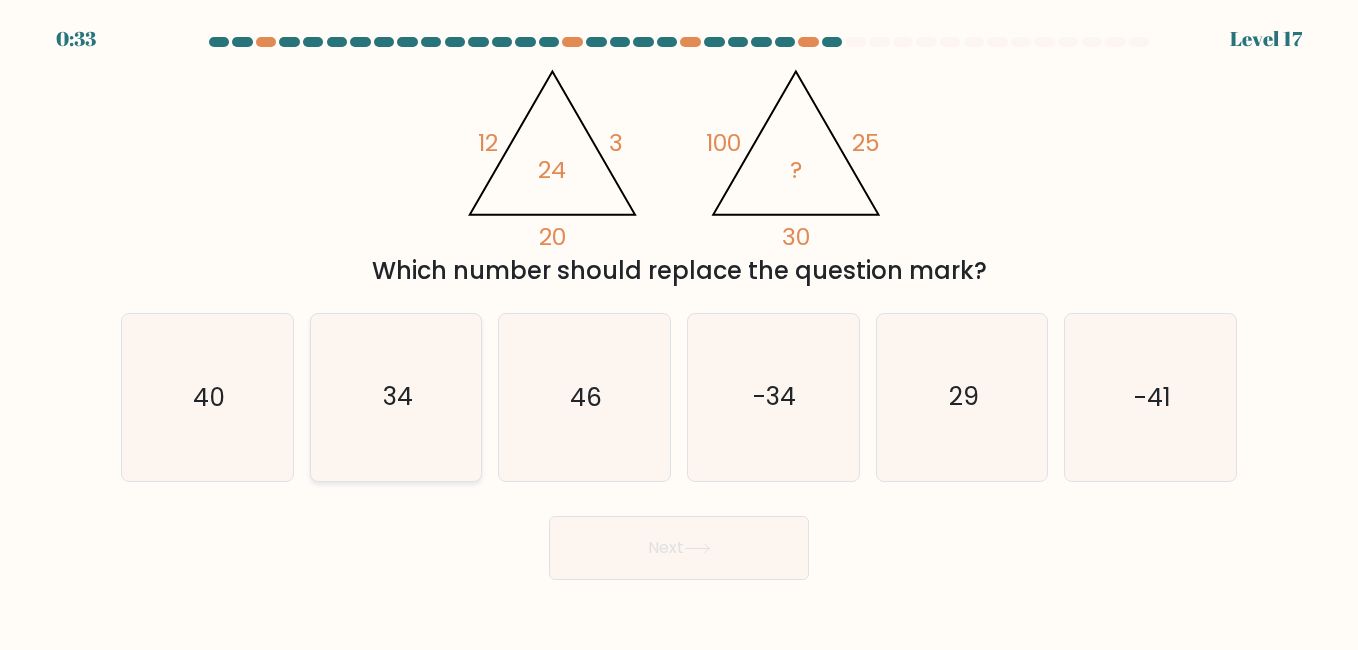 click on "34" at bounding box center [396, 397] 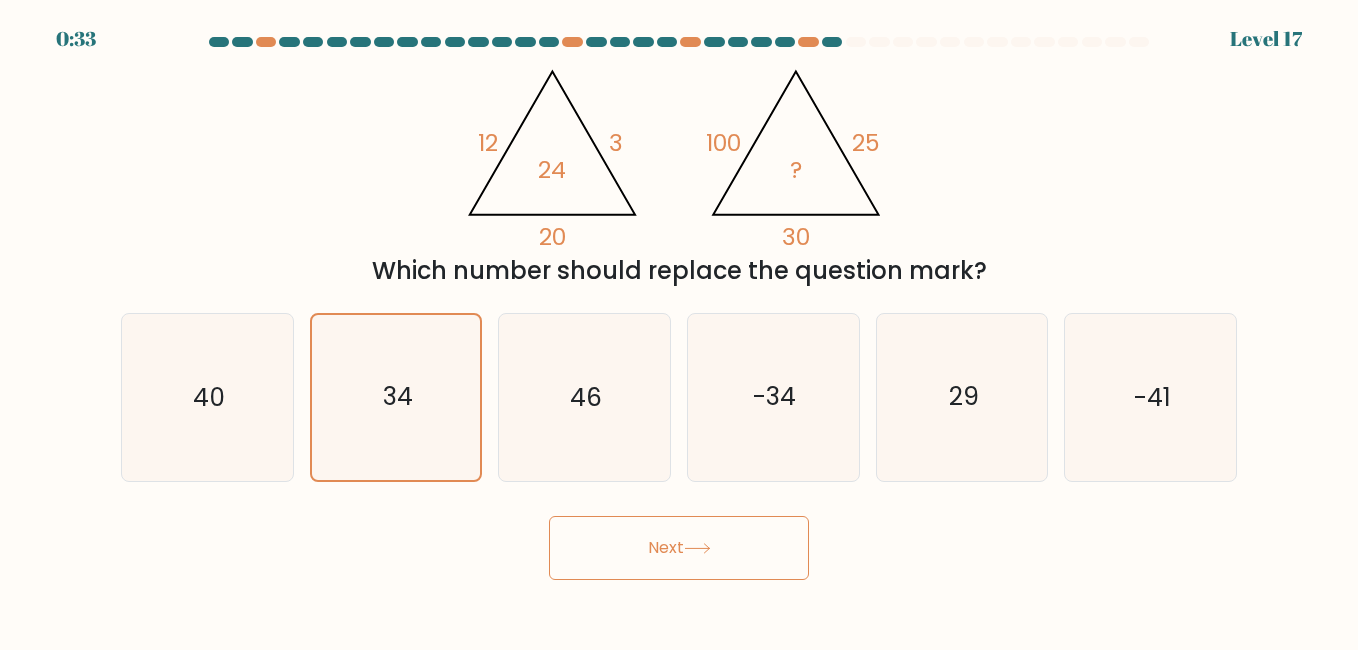 click on "Next" at bounding box center [679, 548] 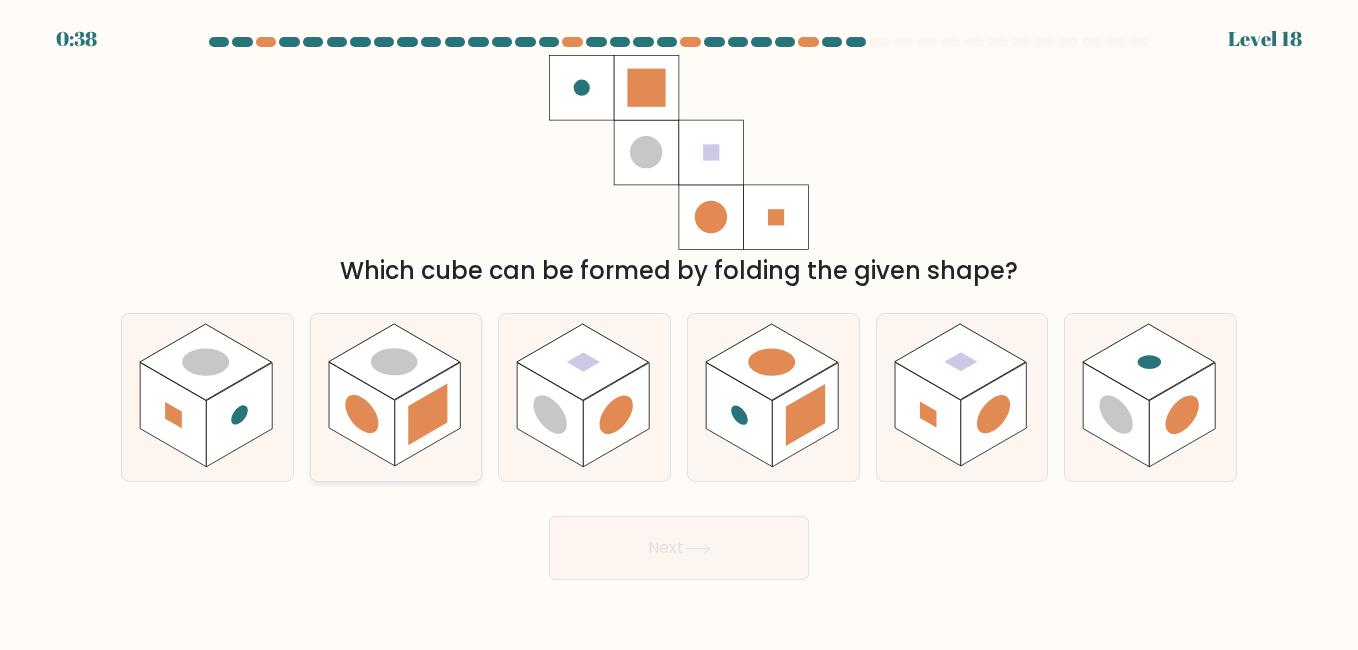 click at bounding box center [362, 415] 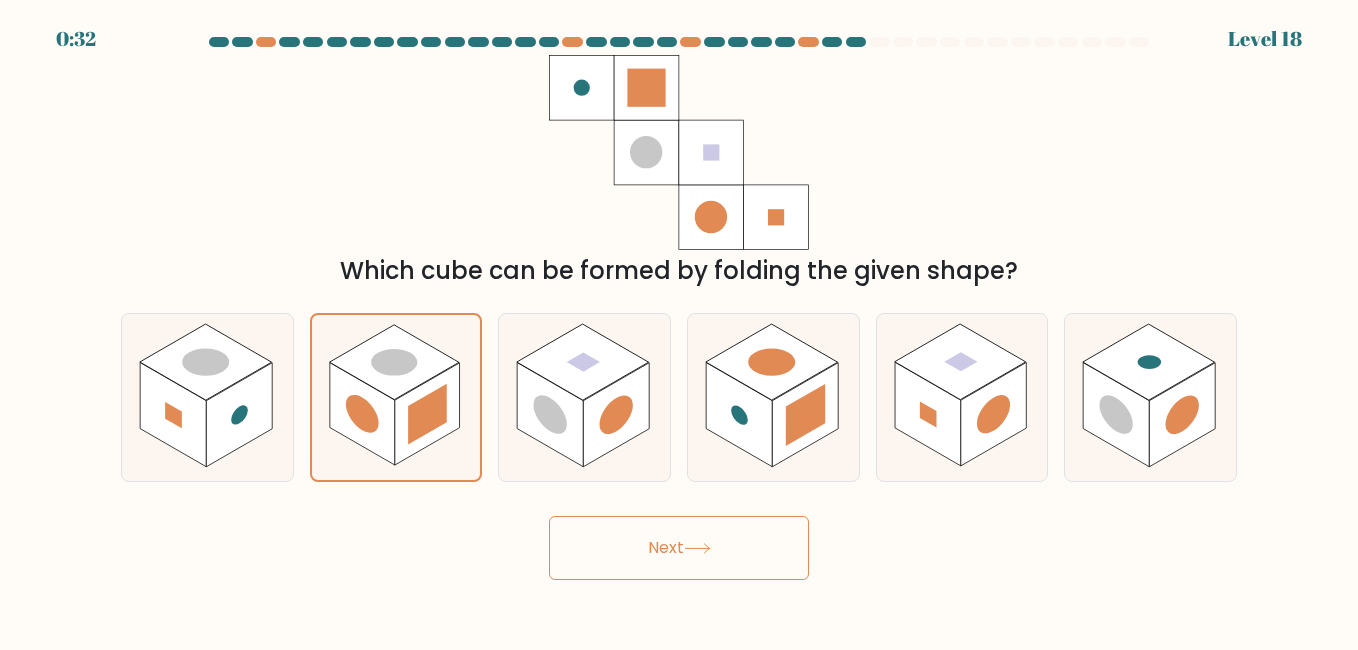 click on "Next" at bounding box center (679, 548) 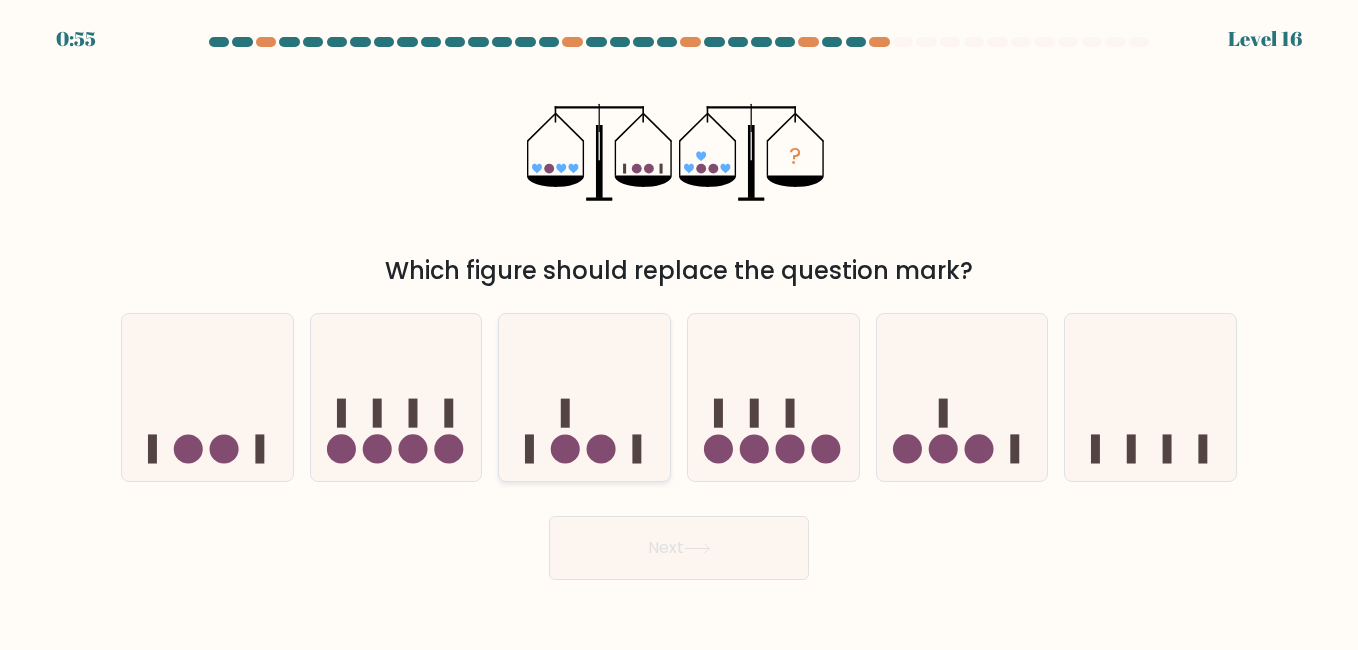 click at bounding box center [584, 397] 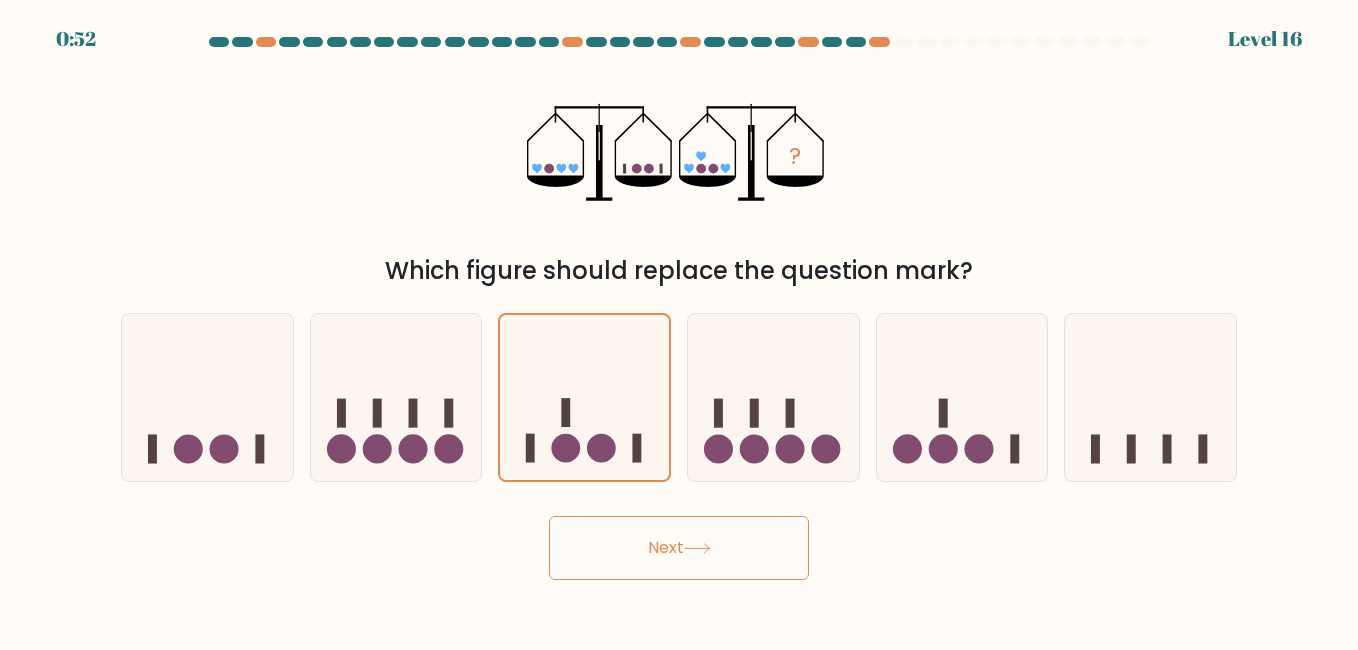 click on "Next" at bounding box center [679, 548] 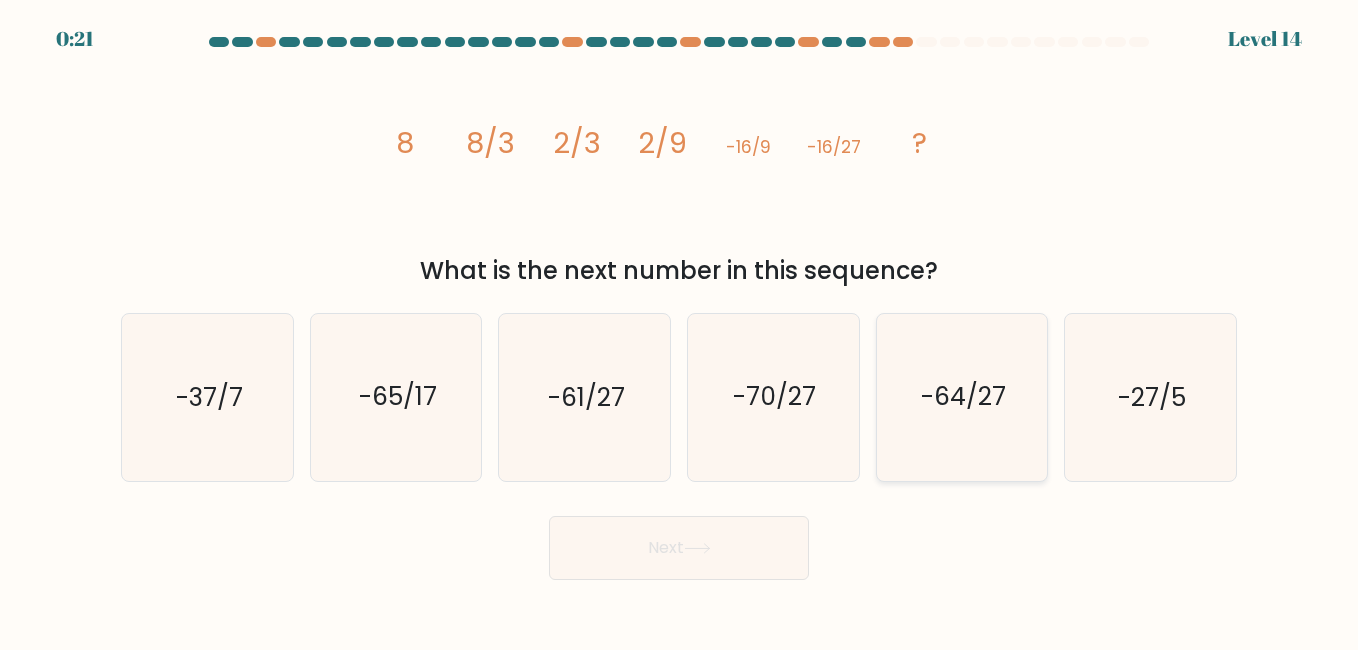 click on "-64/27" at bounding box center (962, 397) 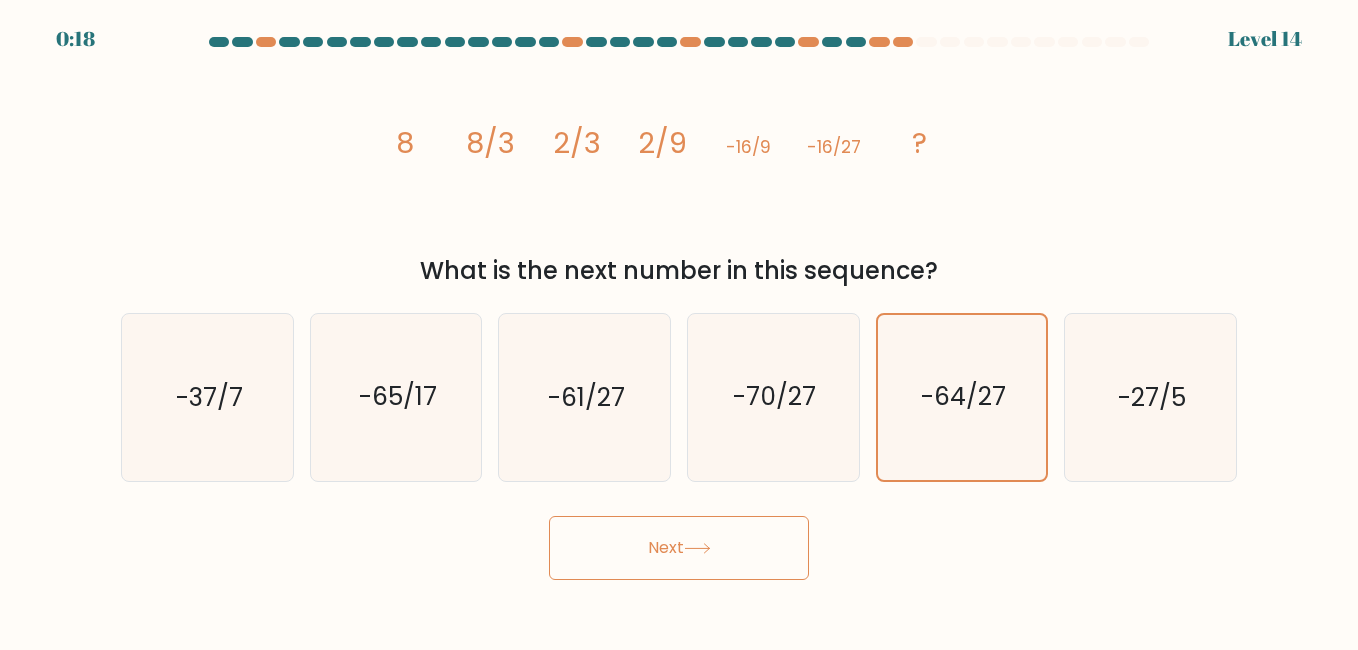 click on "Next" at bounding box center (679, 548) 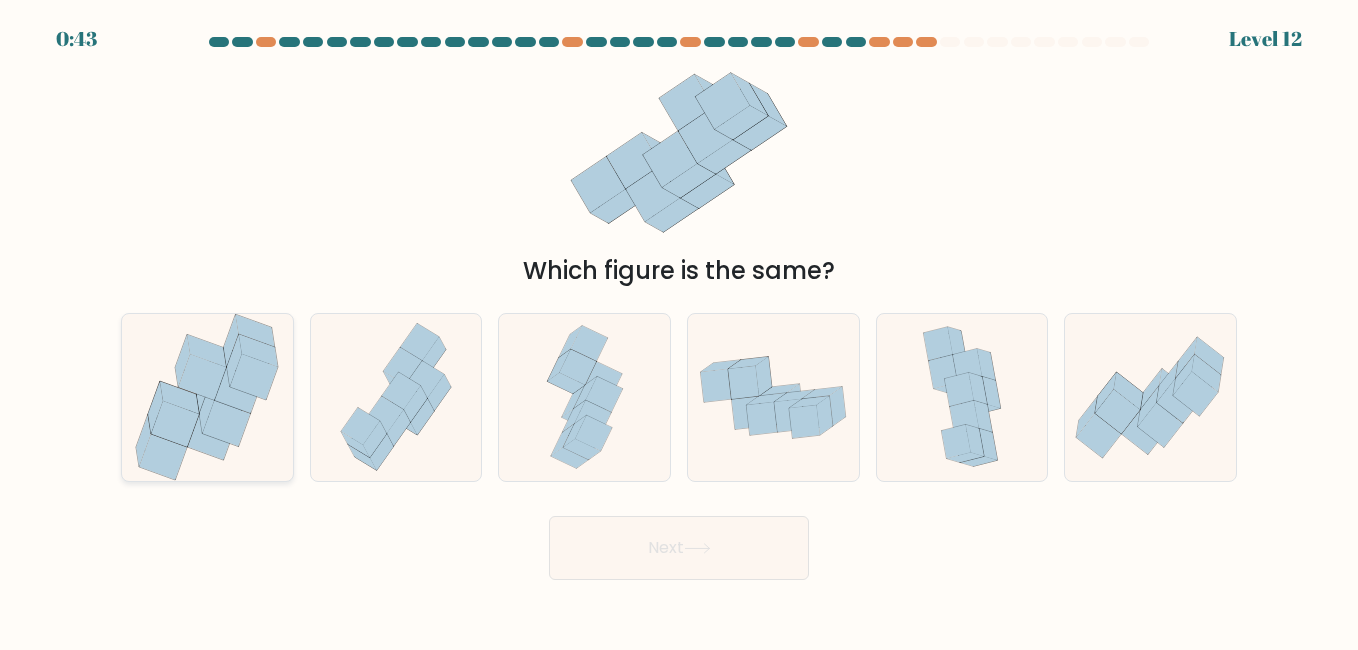 click at bounding box center [227, 424] 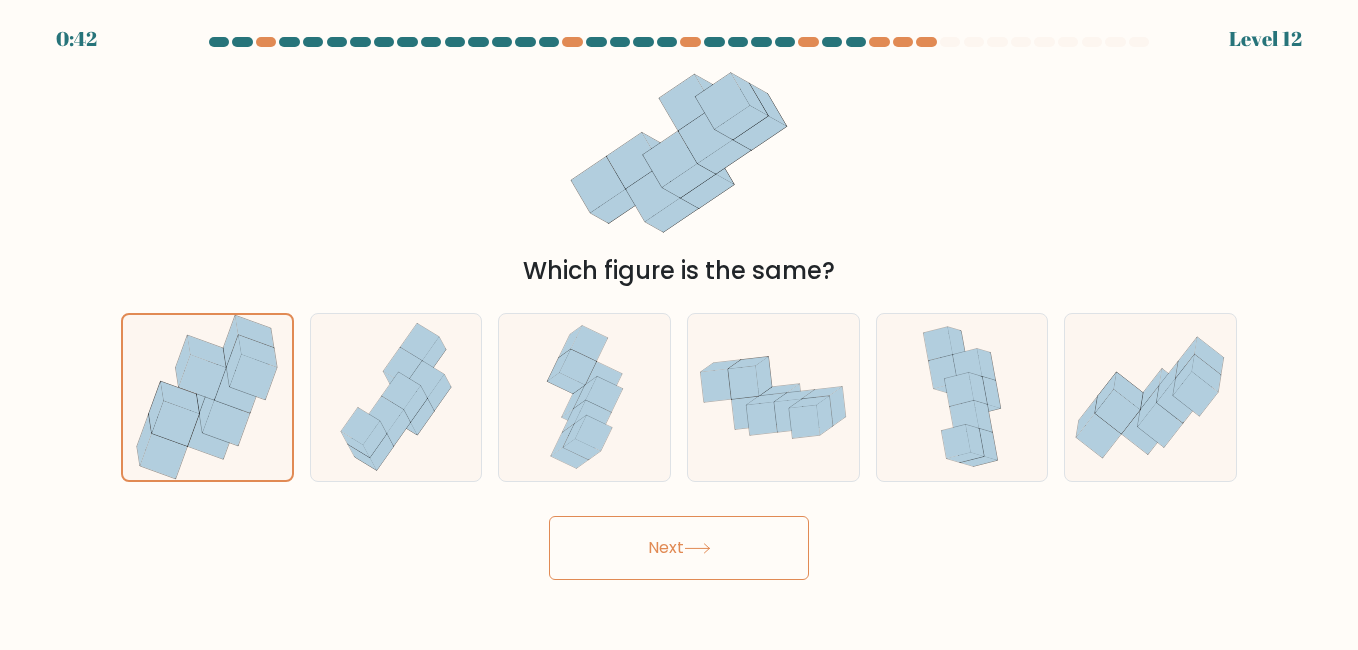 click on "Next" at bounding box center (679, 548) 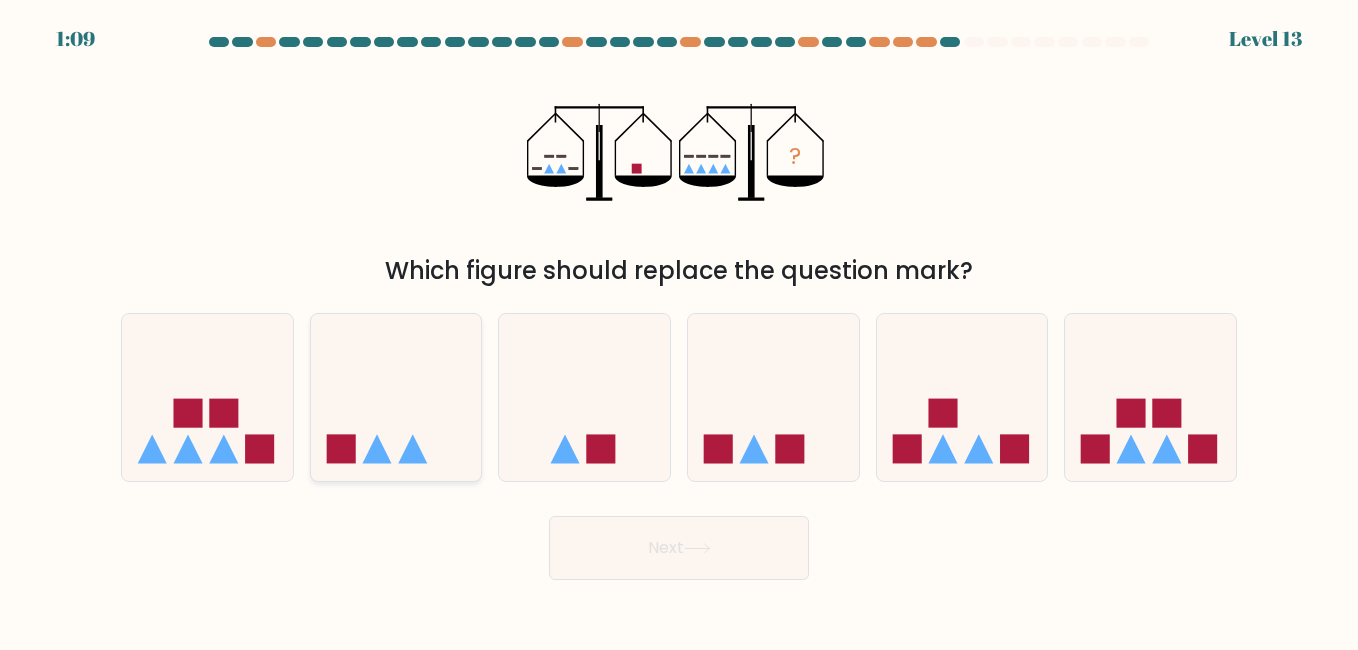 click at bounding box center (396, 397) 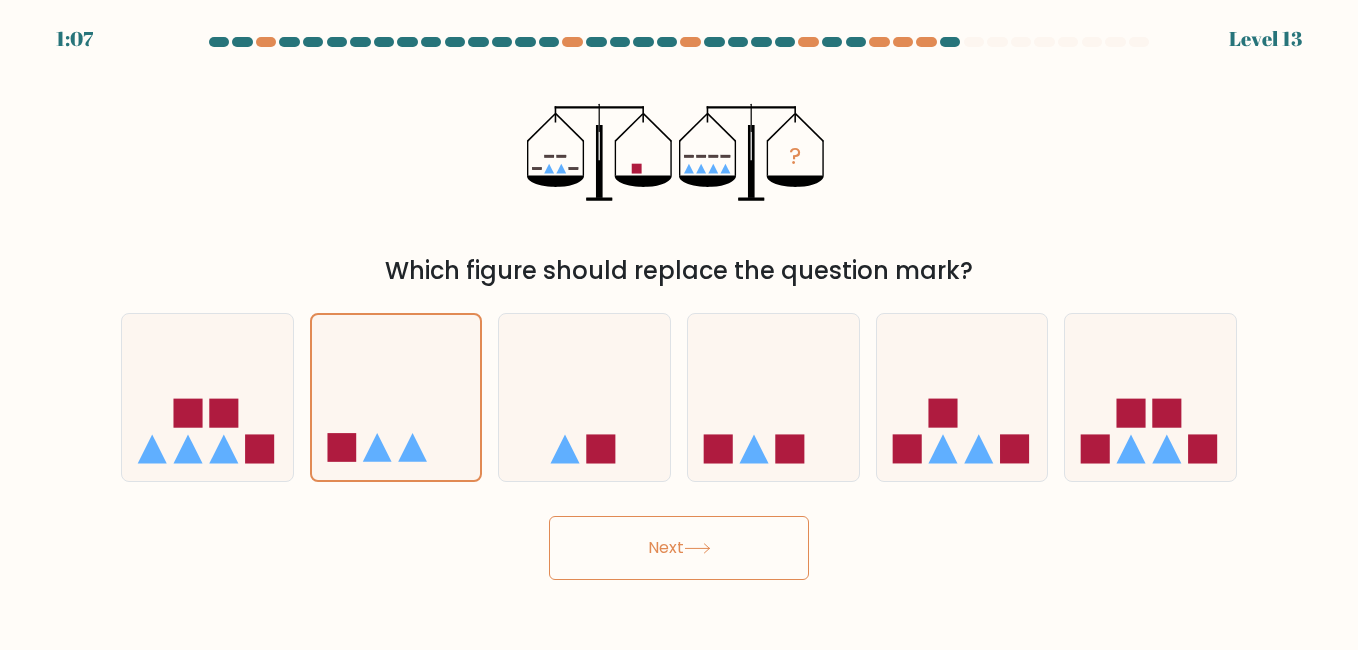 click on "Next" at bounding box center [679, 548] 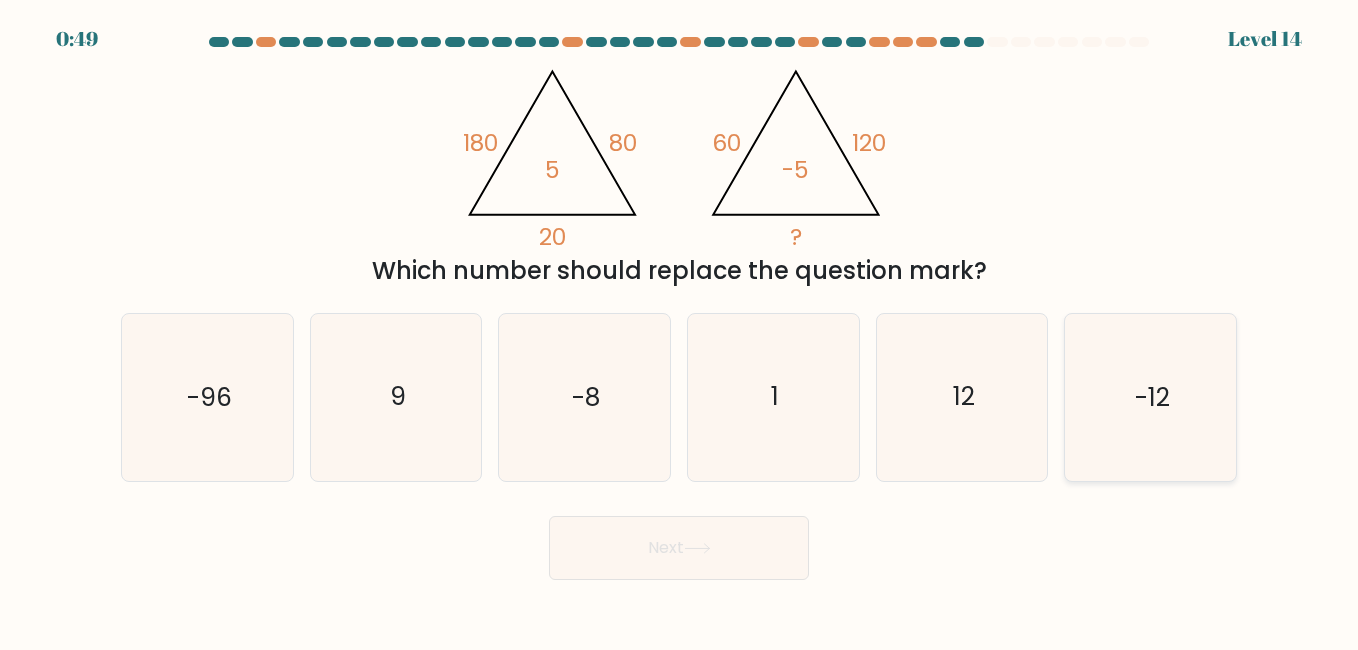 click on "-12" at bounding box center [1150, 397] 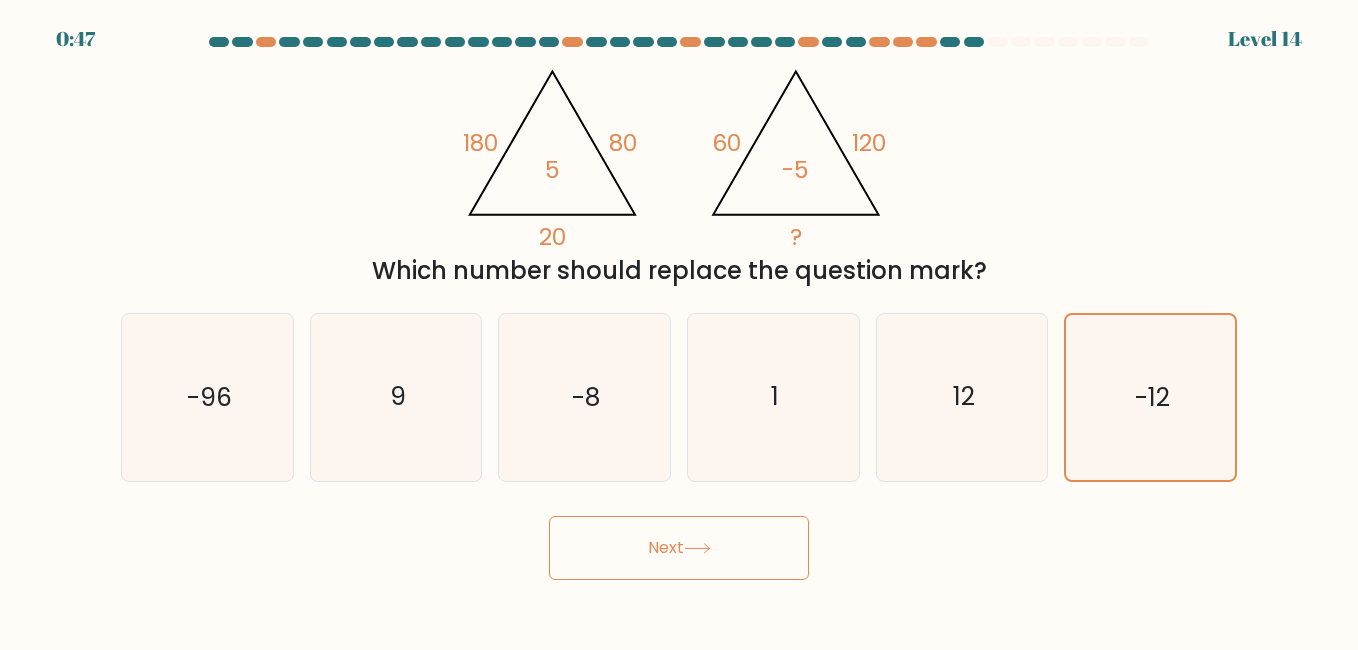 click on "Next" at bounding box center (679, 548) 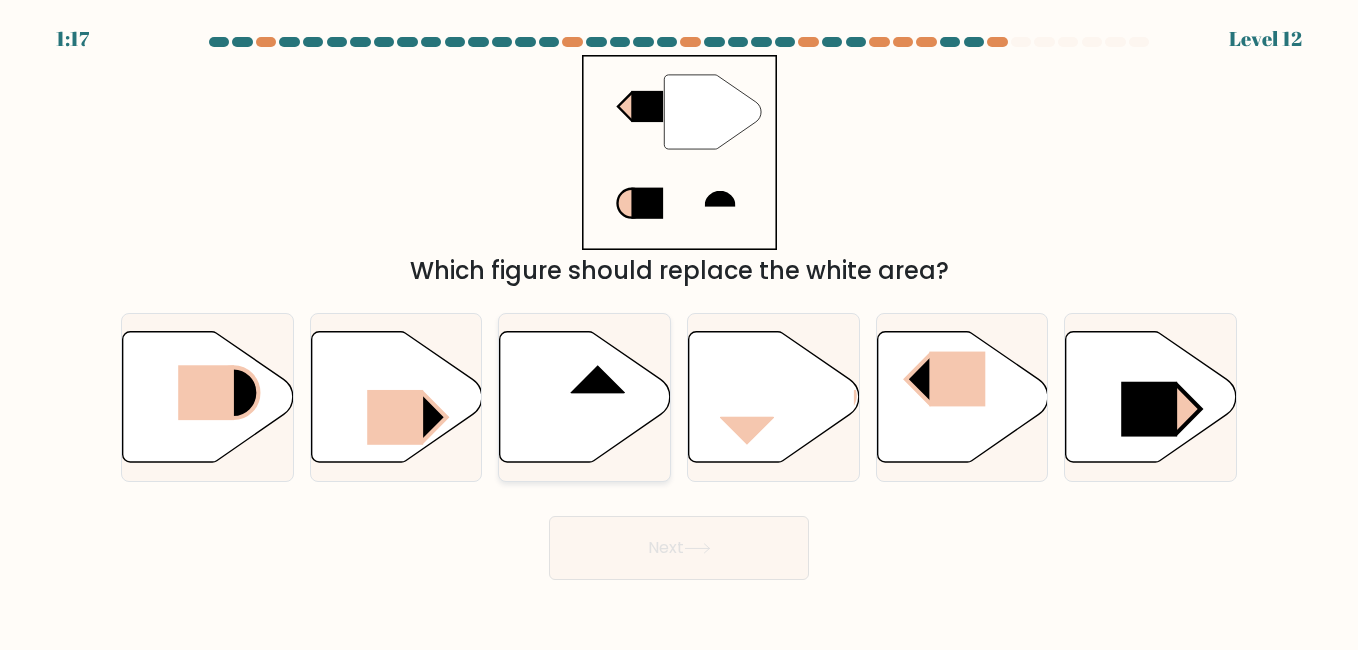 click at bounding box center (585, 396) 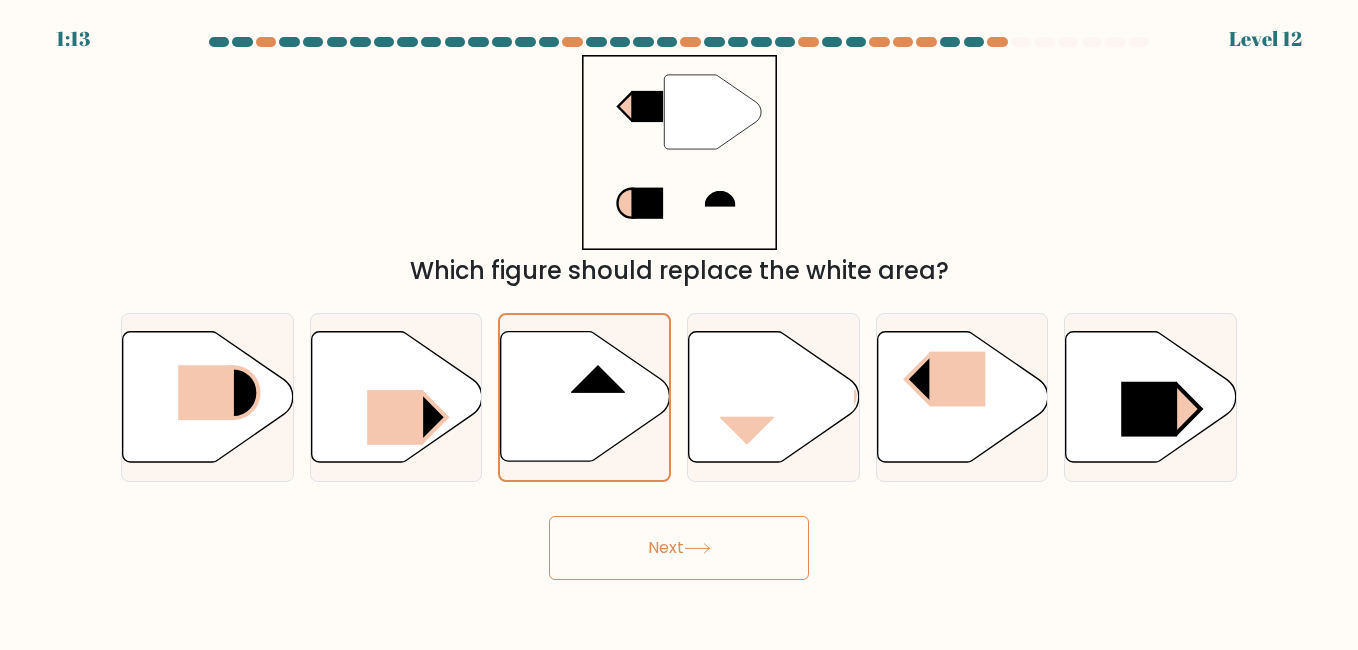 click on "Next" at bounding box center (679, 548) 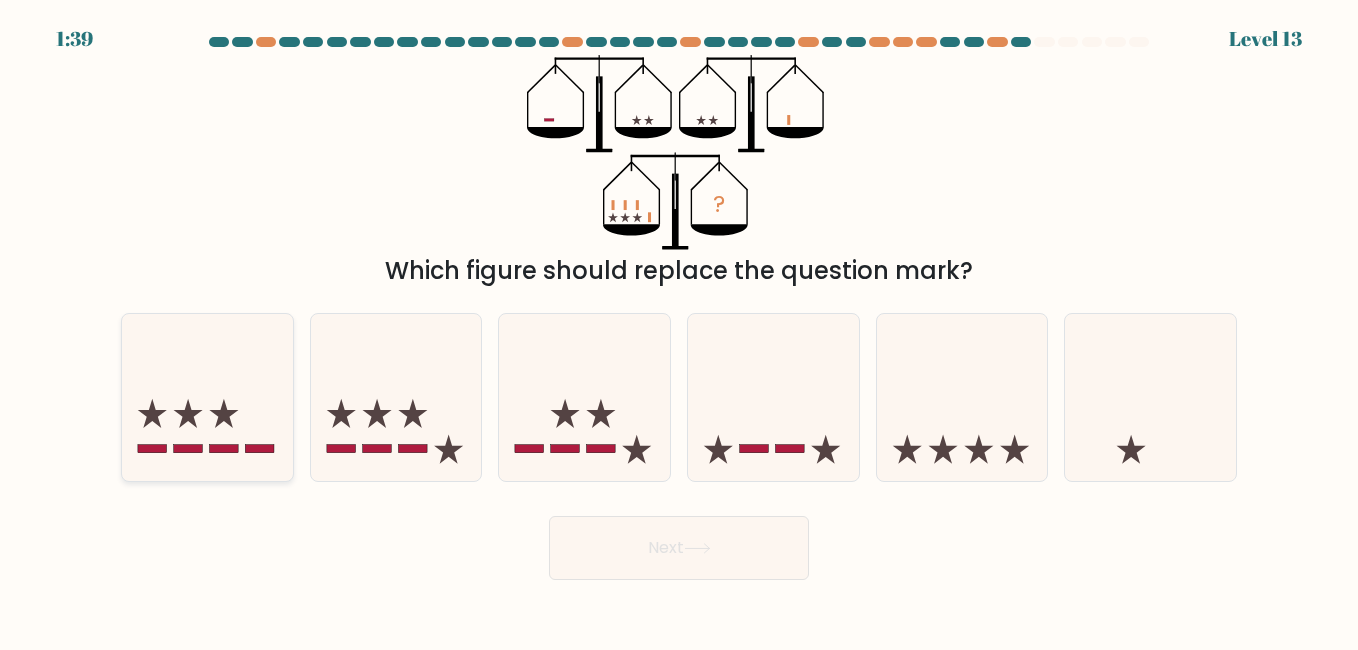 click at bounding box center (207, 397) 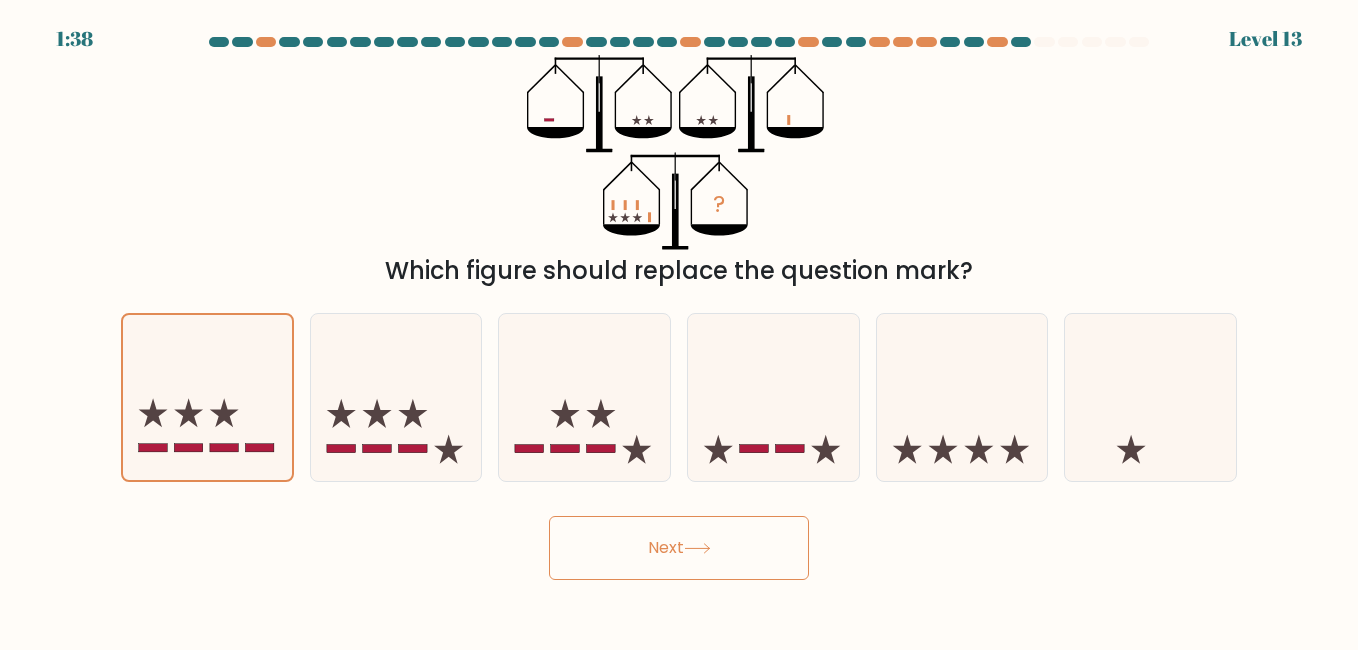 click on "Next" at bounding box center [679, 548] 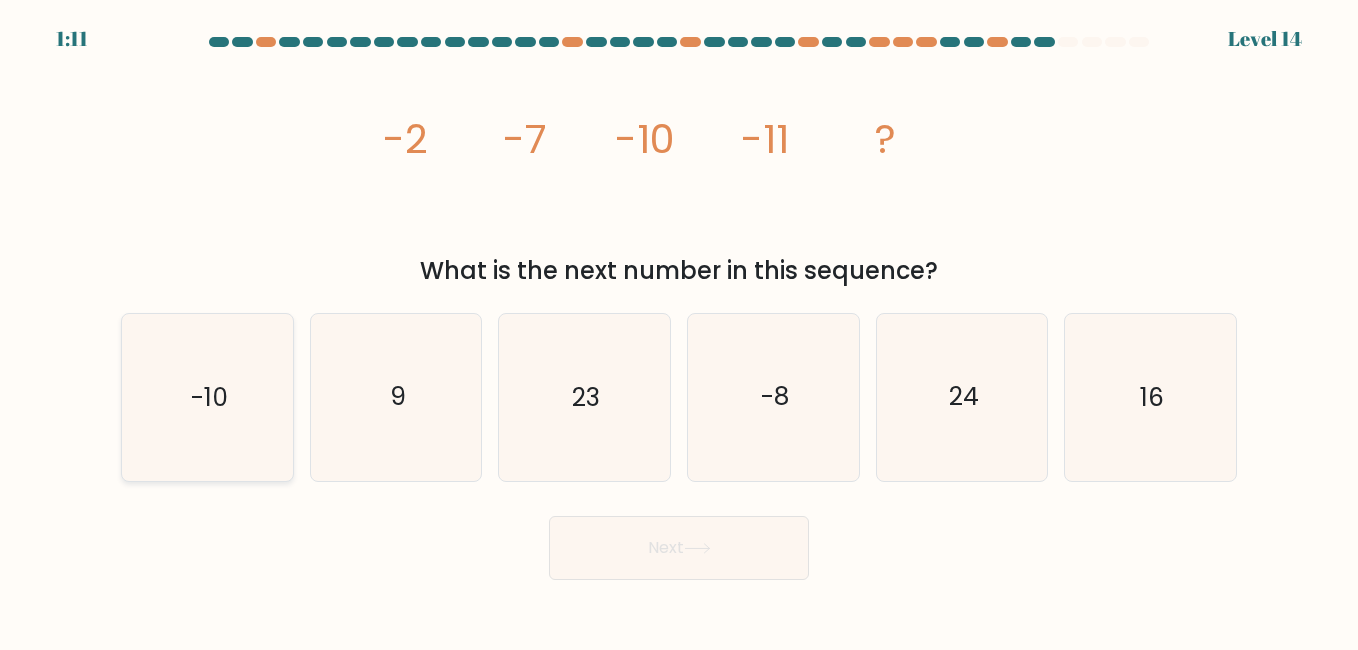 click on "-10" at bounding box center (207, 397) 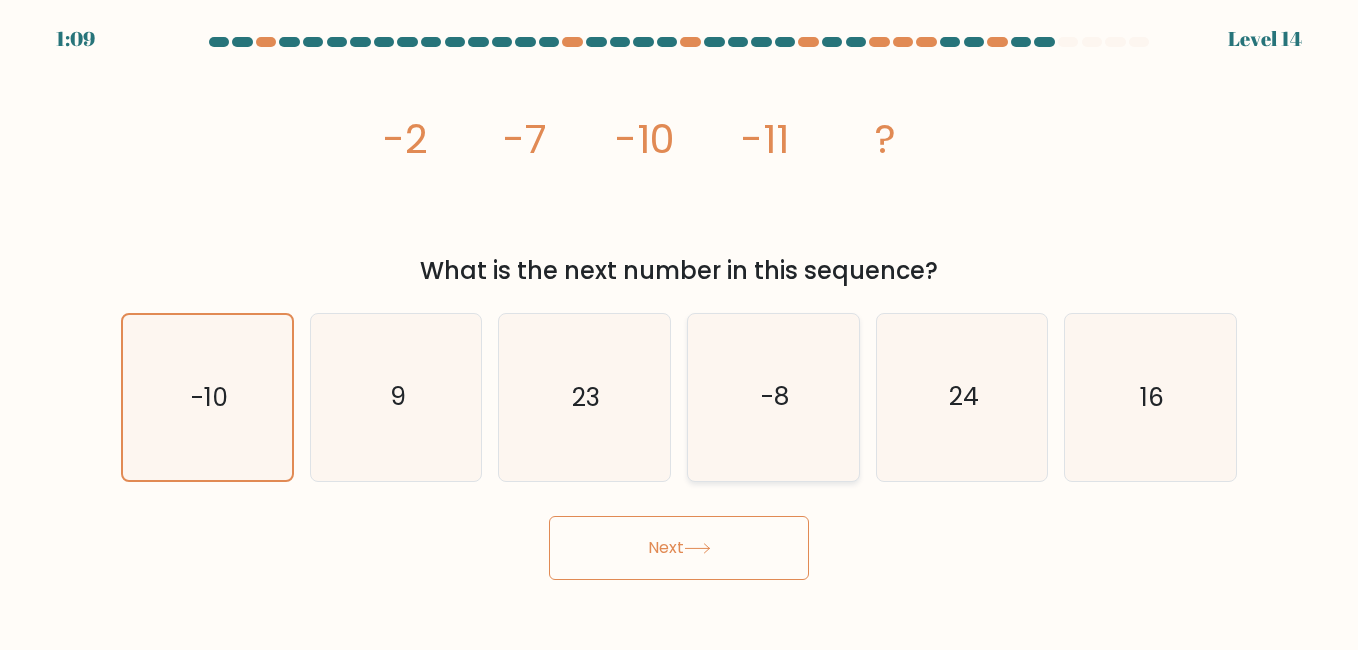 click on "-8" at bounding box center [773, 397] 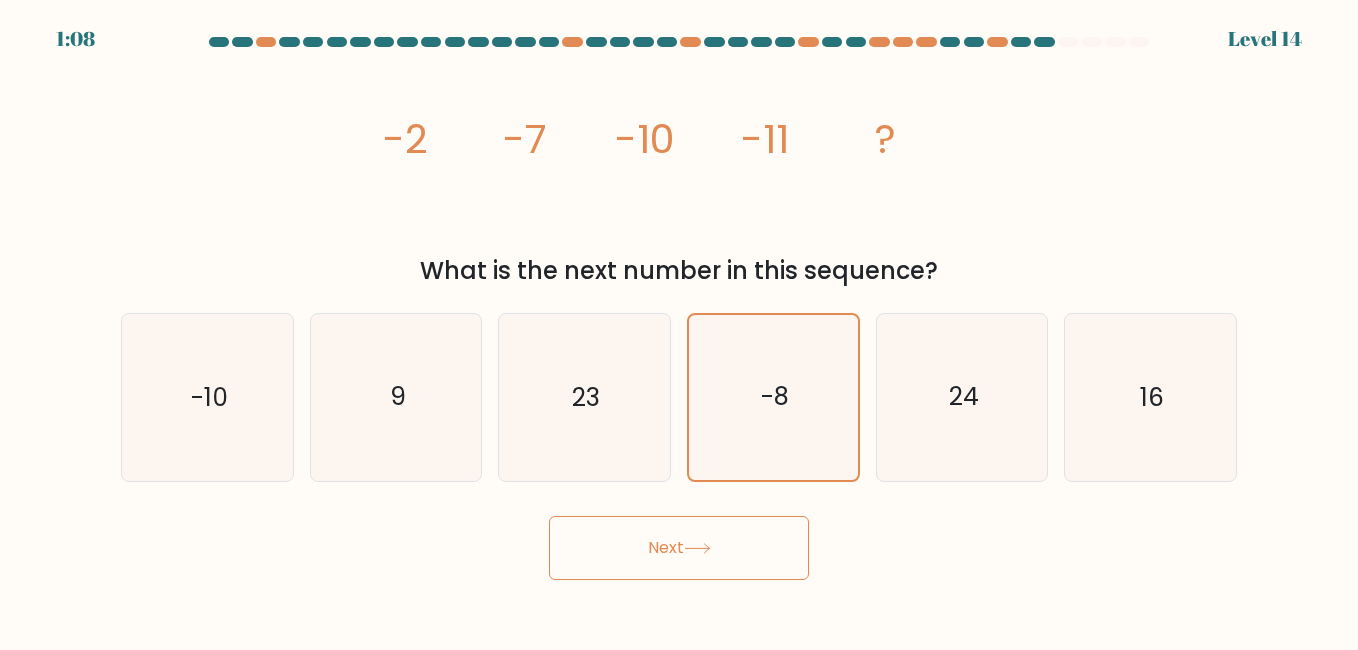 click on "1:08
Level 14" at bounding box center [679, 325] 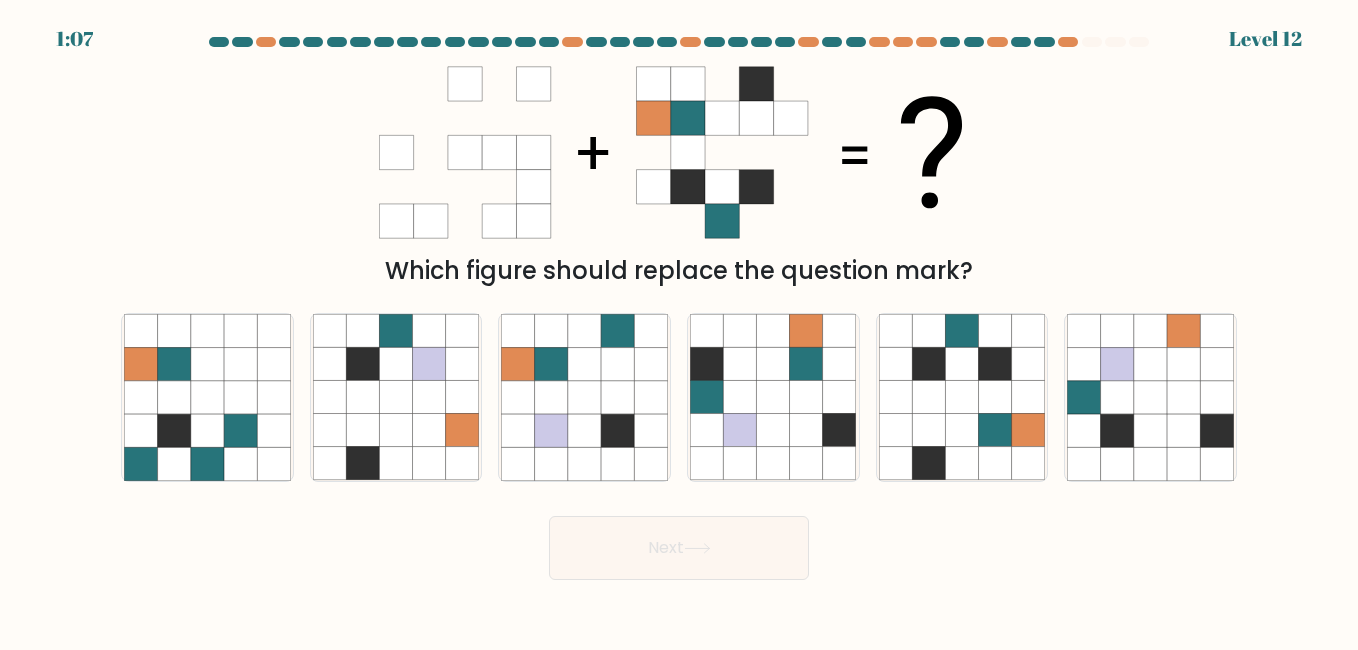 click on "Next" at bounding box center (679, 548) 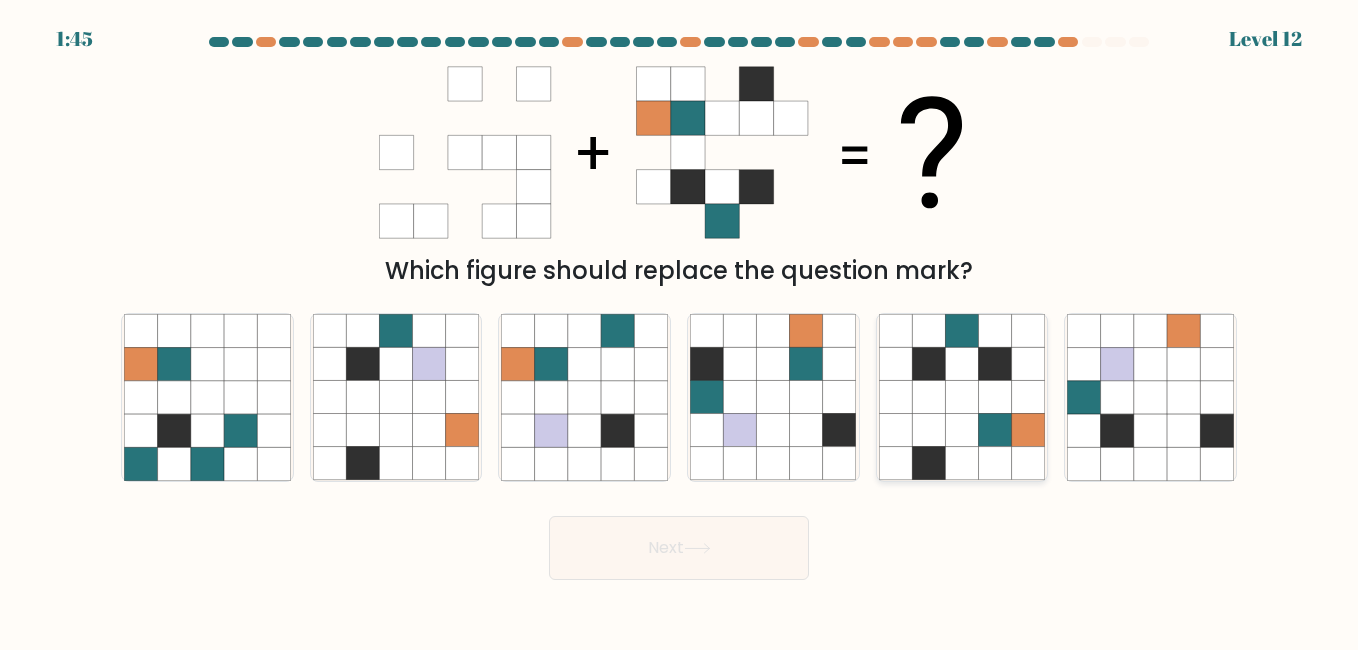 click at bounding box center [928, 430] 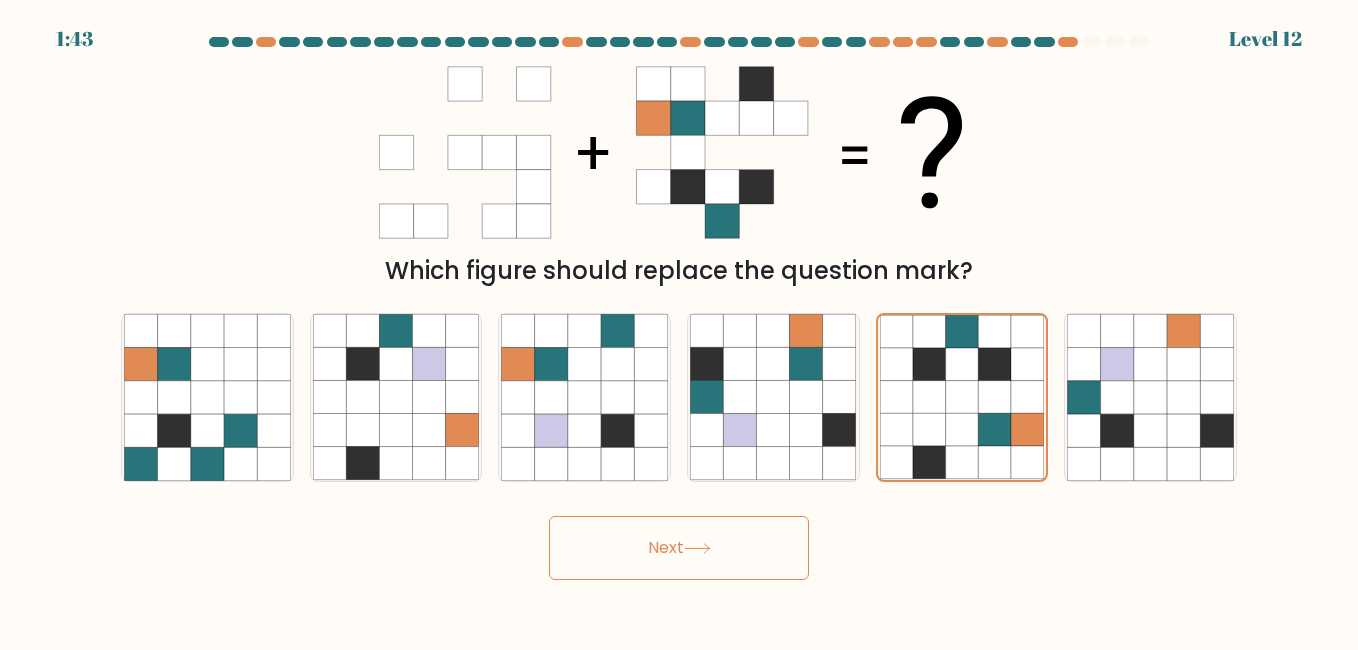 drag, startPoint x: 711, startPoint y: 568, endPoint x: 717, endPoint y: 540, distance: 28.635643 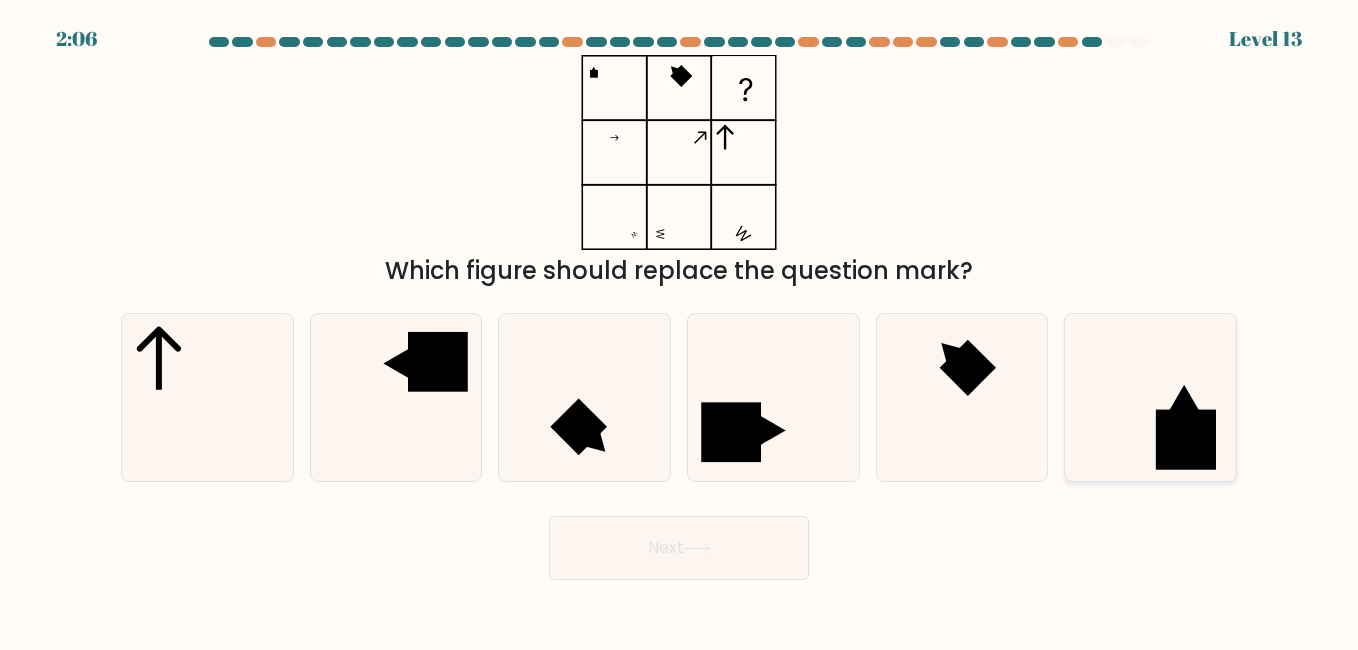 click at bounding box center [1150, 397] 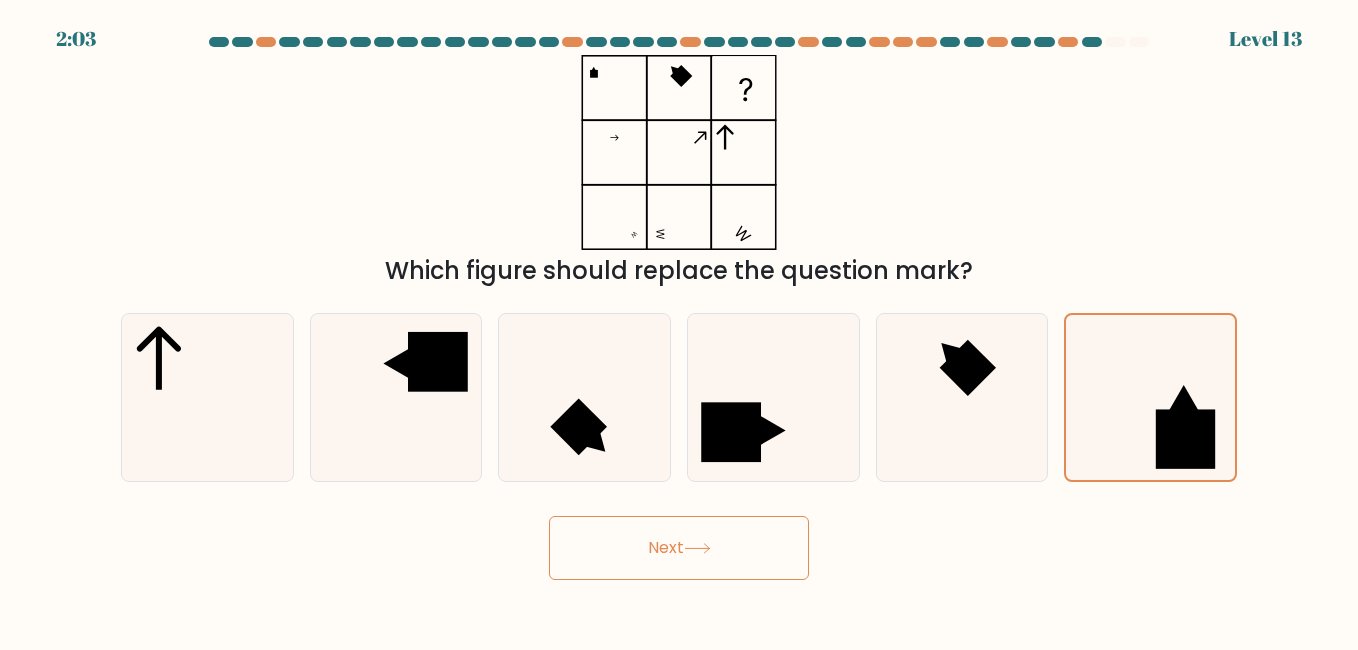 click at bounding box center [697, 548] 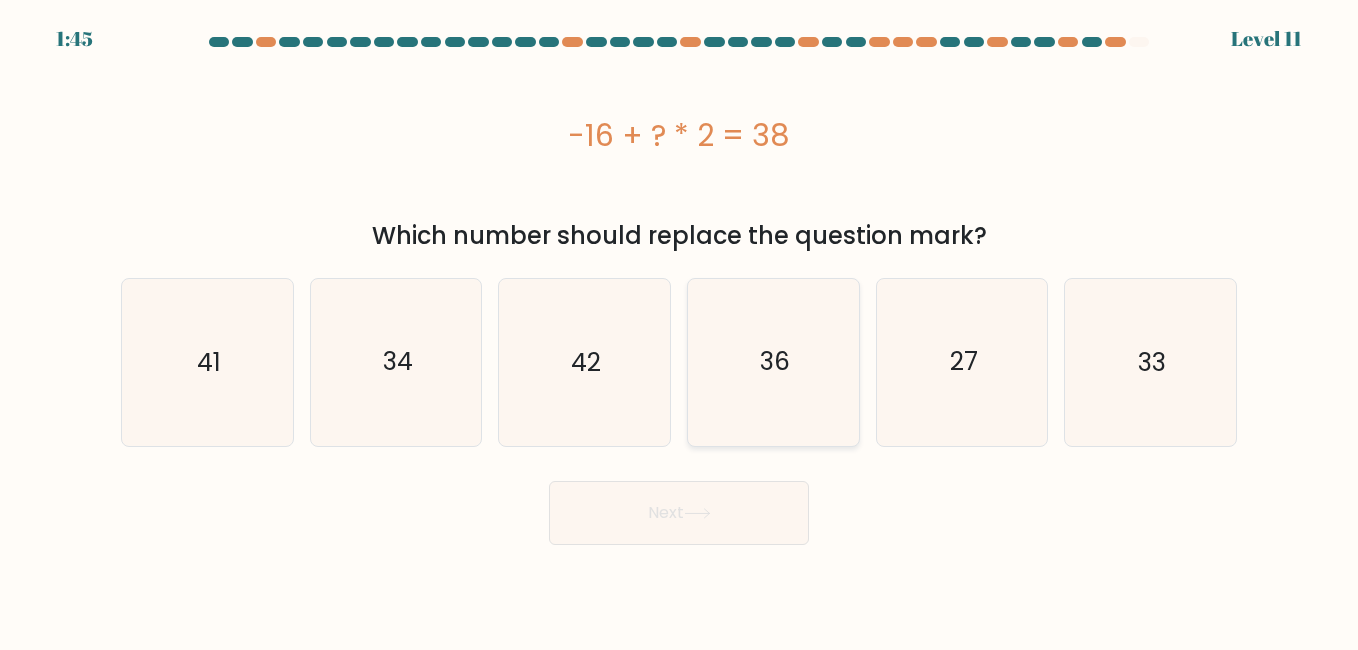 click on "36" at bounding box center (773, 362) 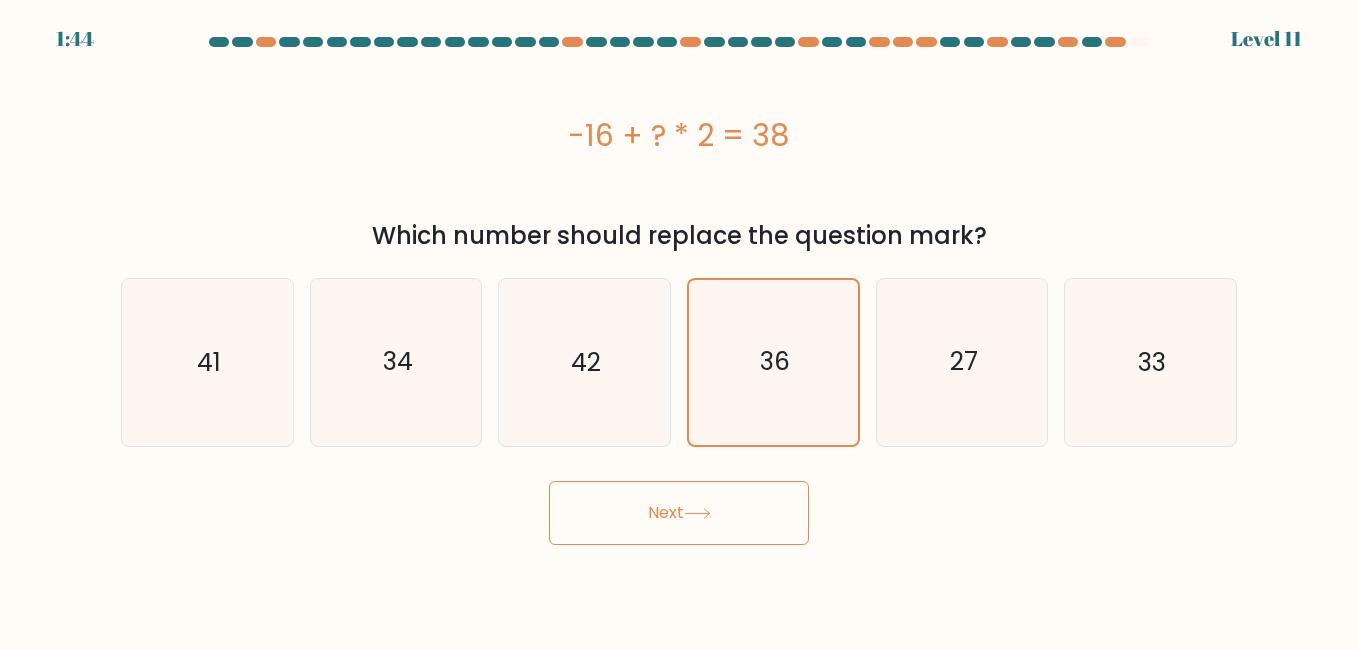 click on "Next" at bounding box center (679, 513) 